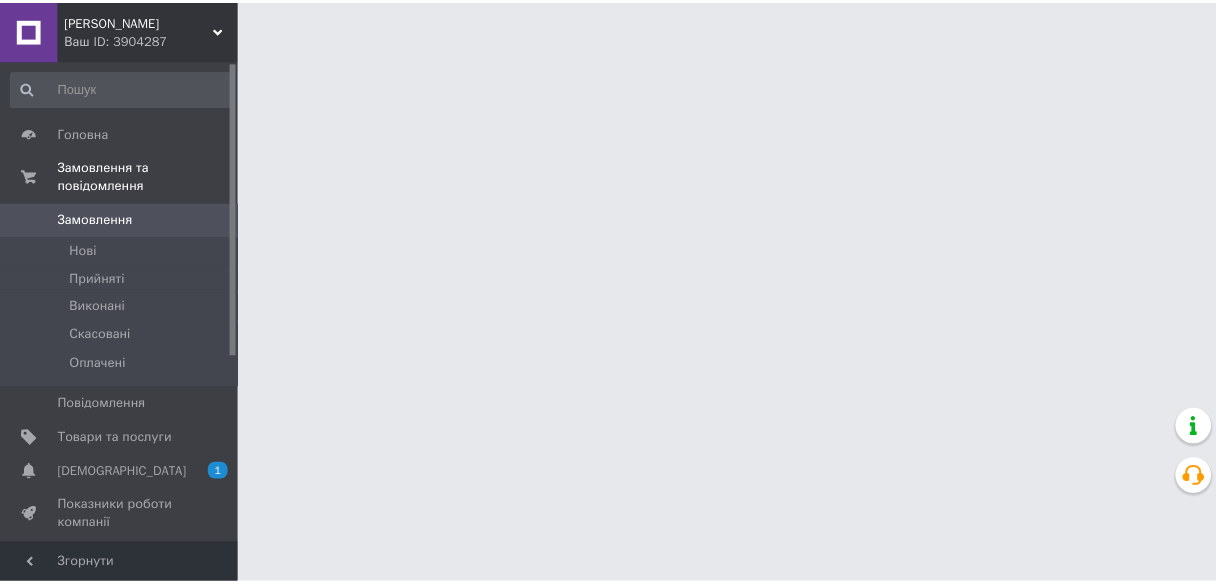 scroll, scrollTop: 0, scrollLeft: 0, axis: both 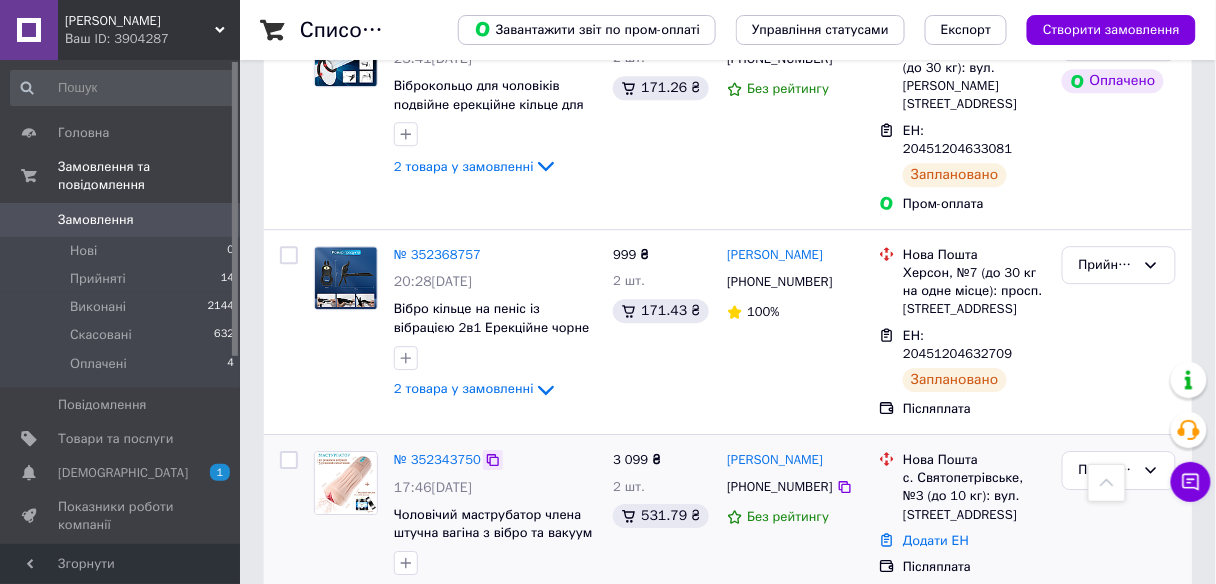 click 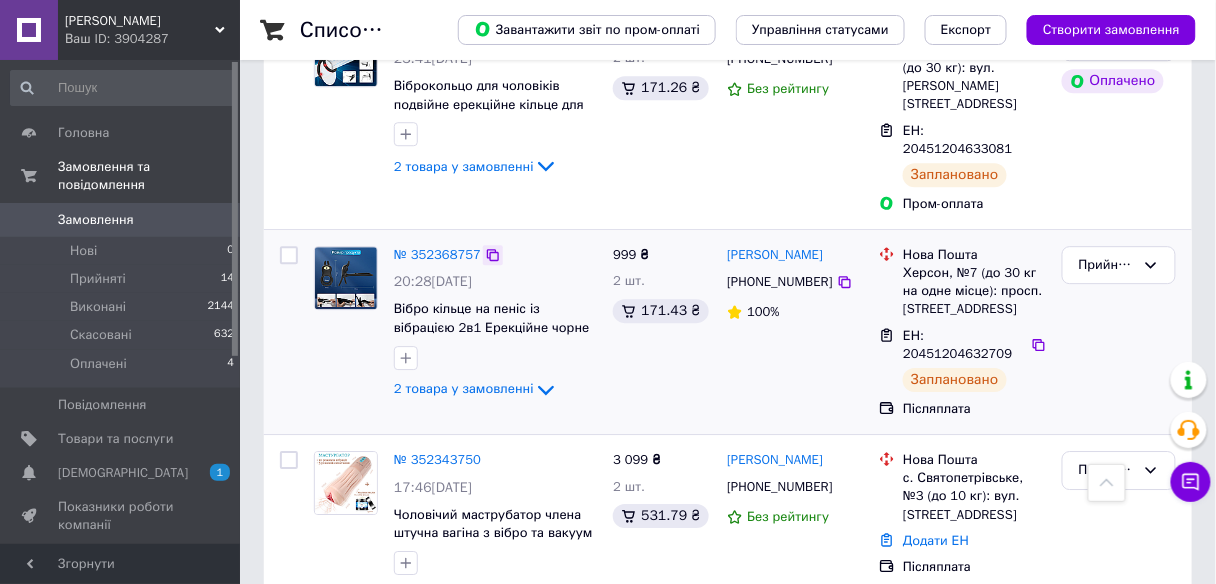 click 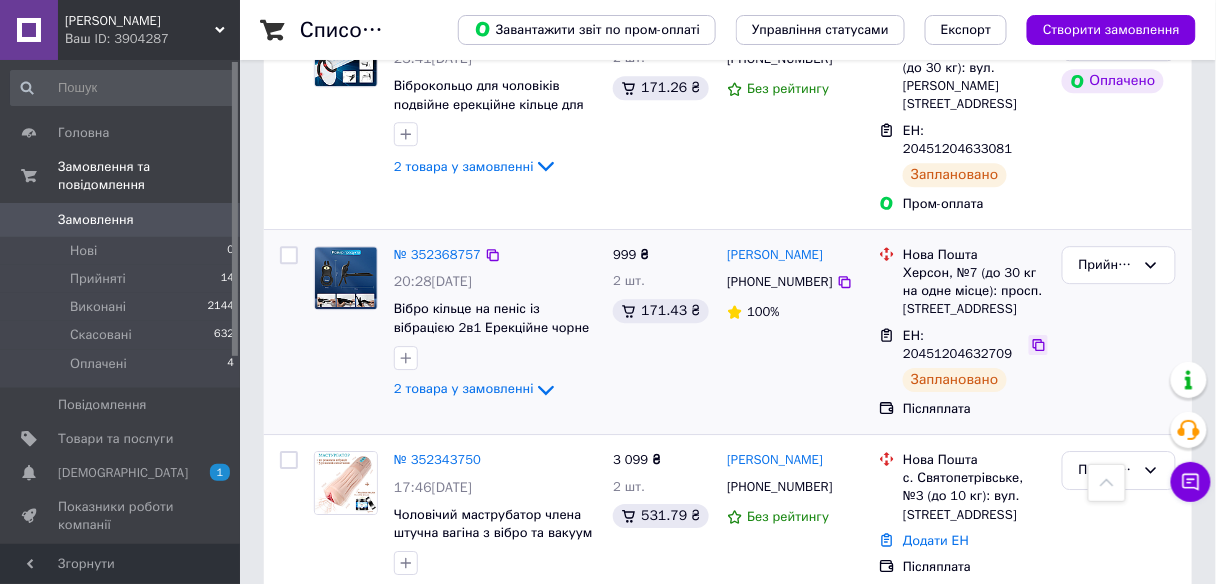 click 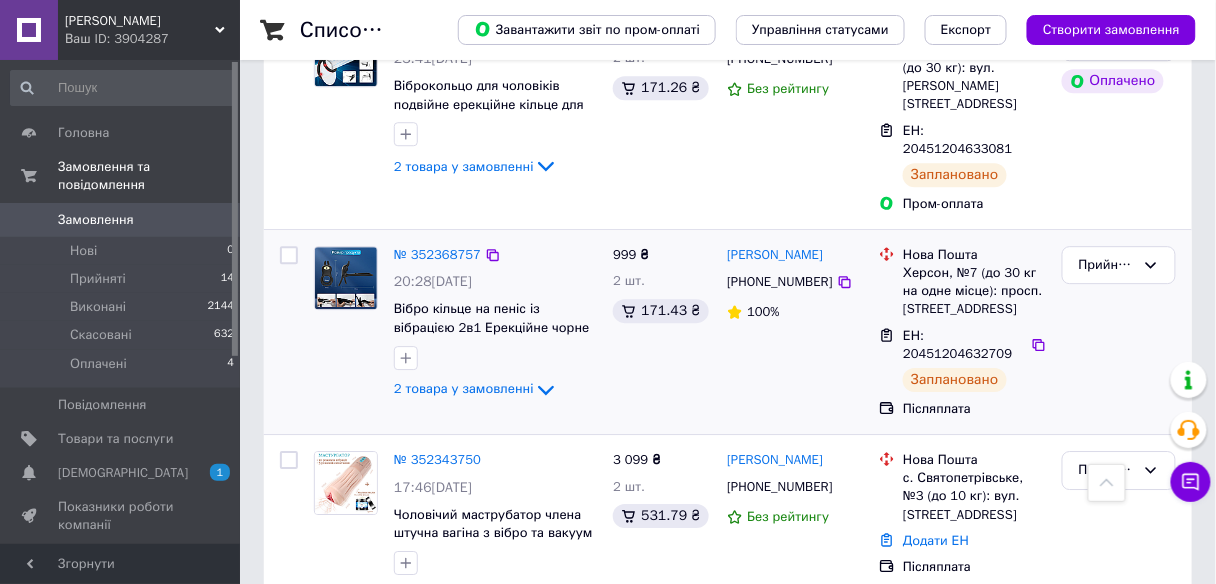 click on "Херсон, №7 (до 30 кг на одне місце): просп. [STREET_ADDRESS]" at bounding box center [974, 291] 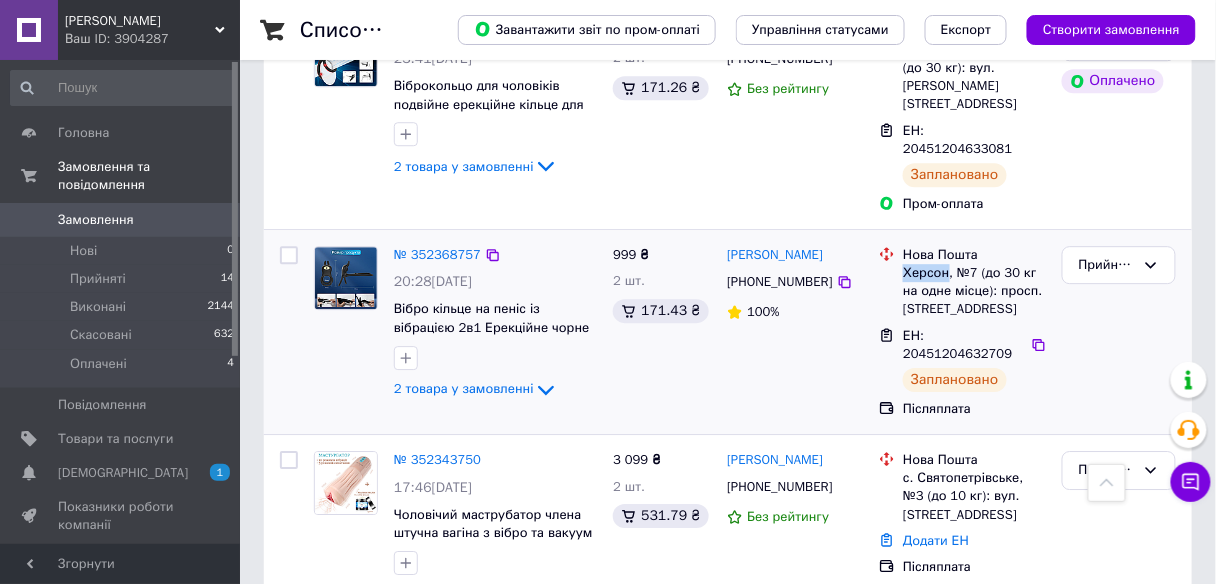 click on "Херсон, №7 (до 30 кг на одне місце): просп. [STREET_ADDRESS]" at bounding box center [974, 291] 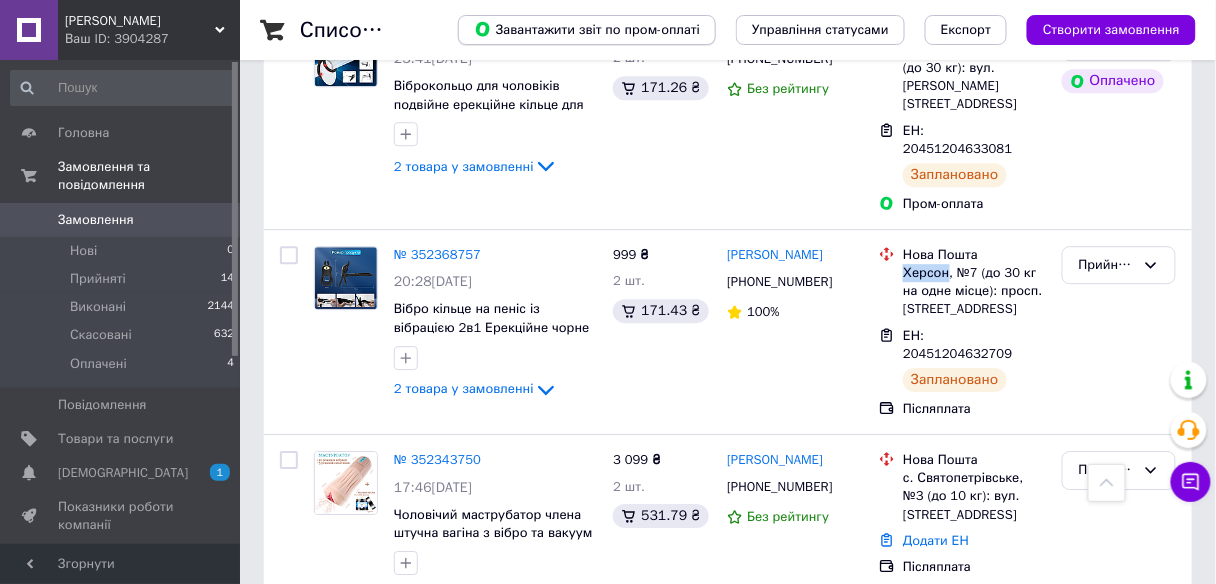 copy on "[GEOGRAPHIC_DATA]" 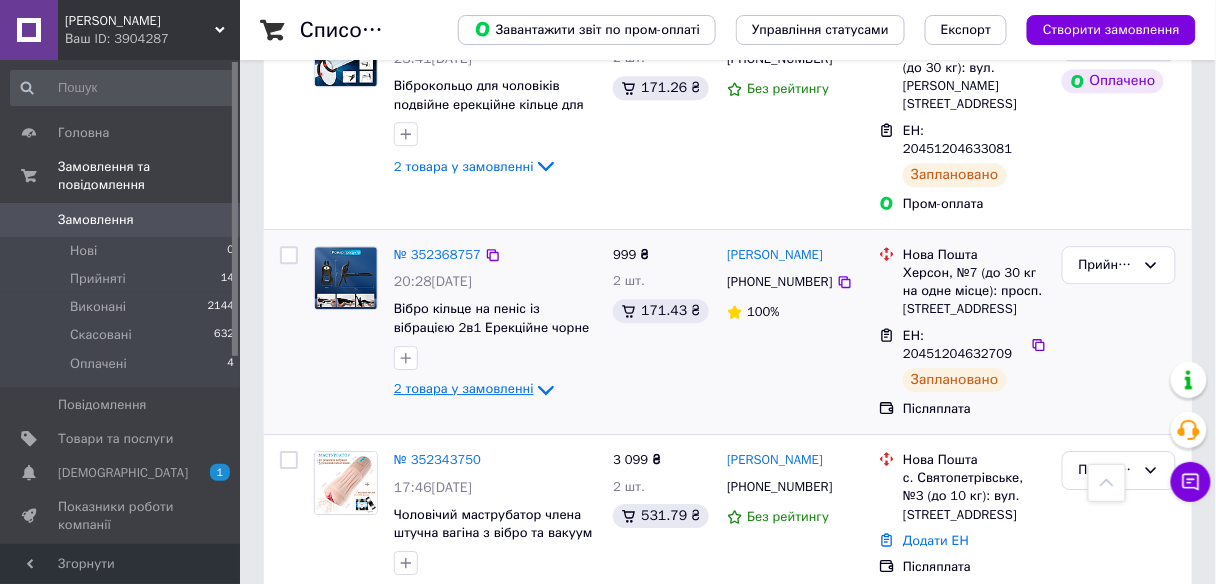 click on "2 товара у замовленні" at bounding box center [464, 388] 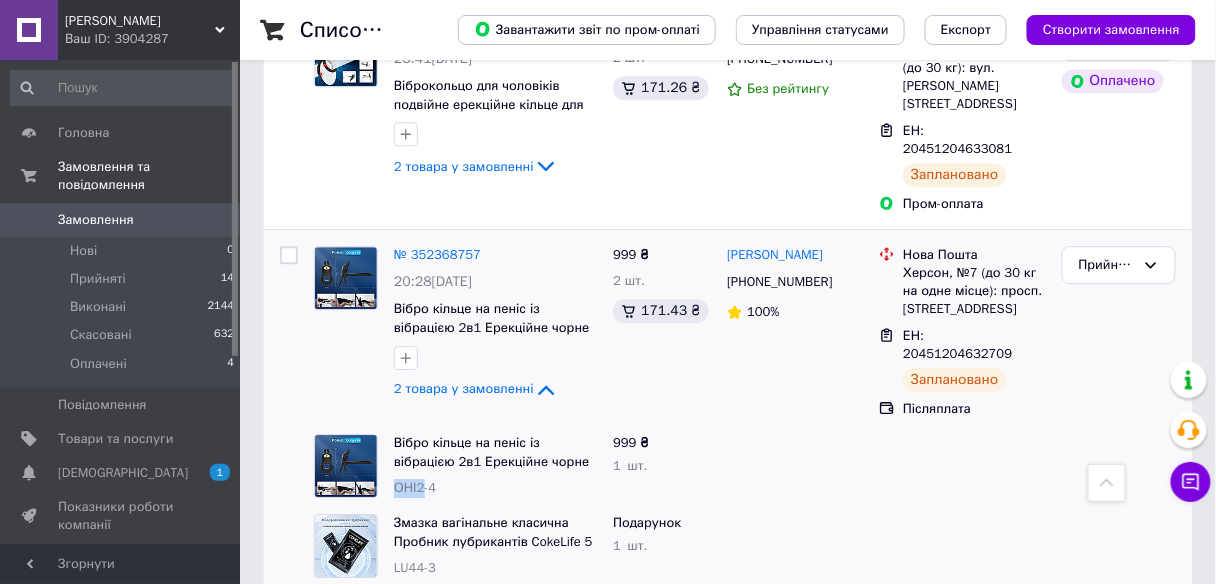 drag, startPoint x: 421, startPoint y: 320, endPoint x: 393, endPoint y: 325, distance: 28.442924 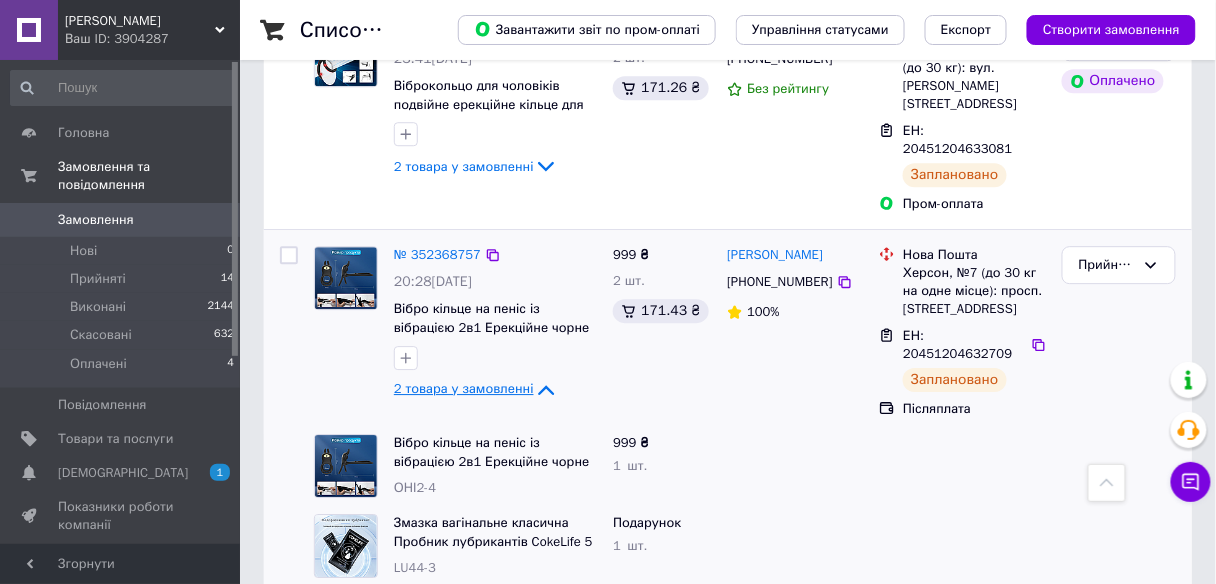 click 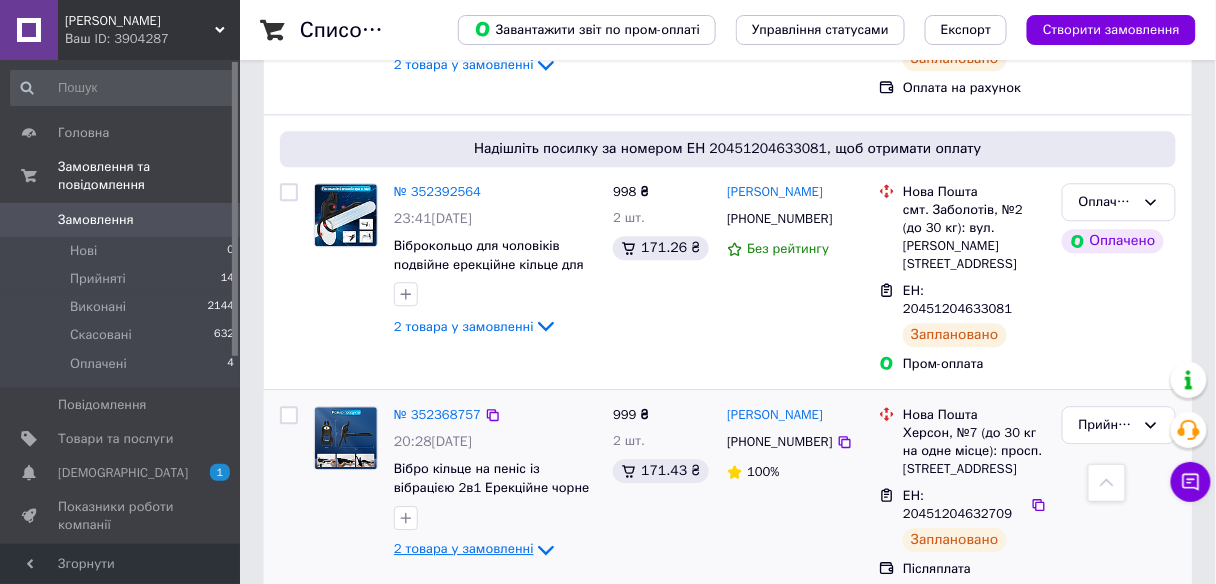 scroll, scrollTop: 1145, scrollLeft: 0, axis: vertical 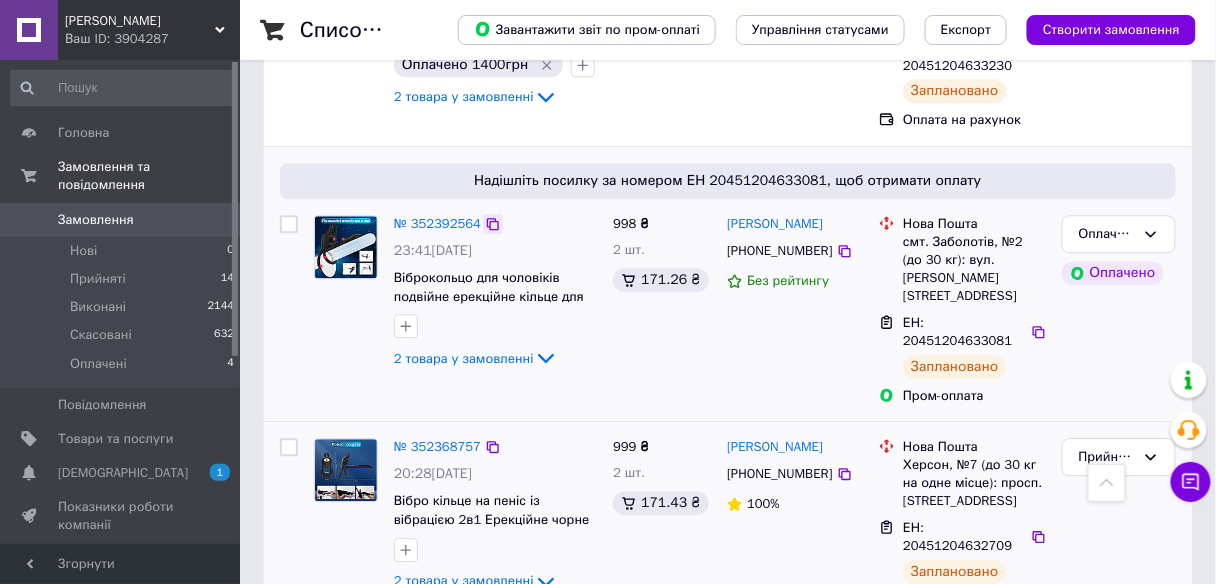 click 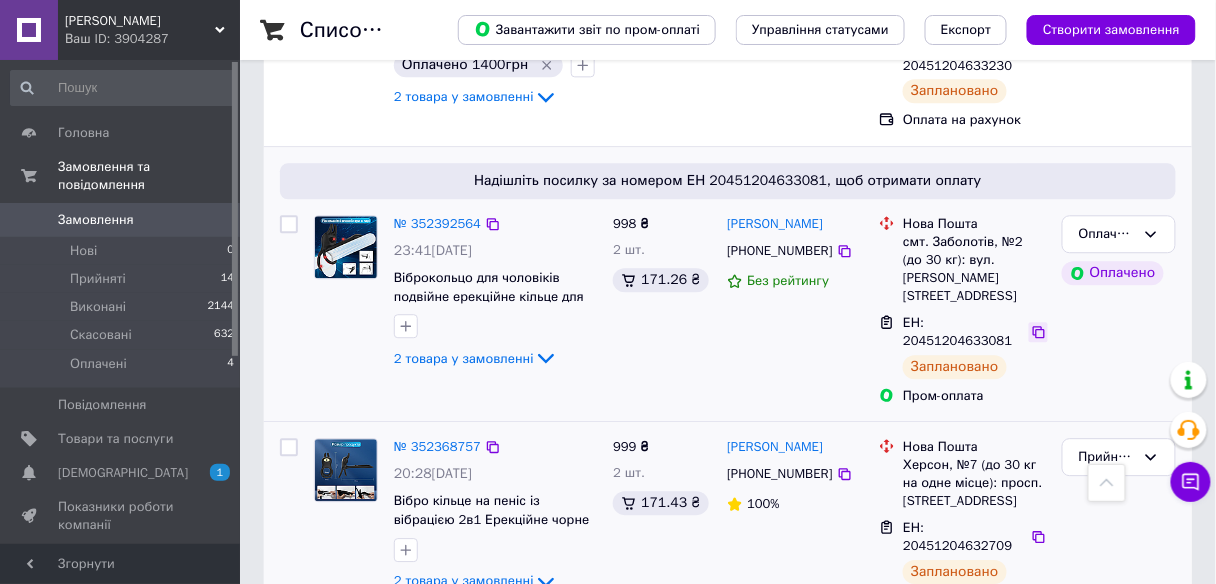 click 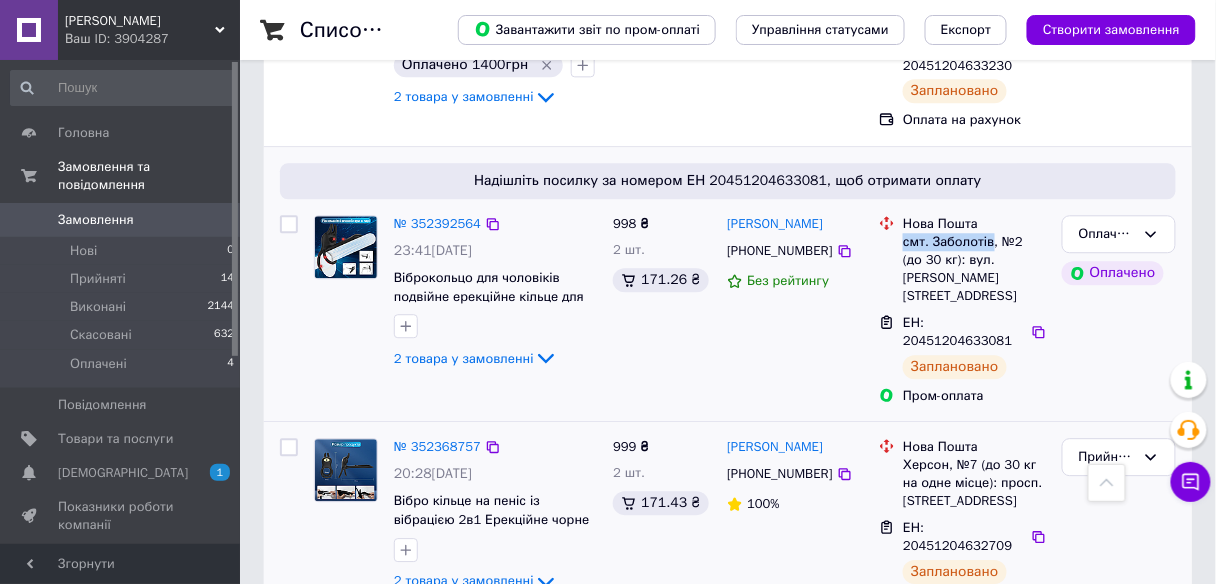 drag, startPoint x: 904, startPoint y: 126, endPoint x: 988, endPoint y: 122, distance: 84.095184 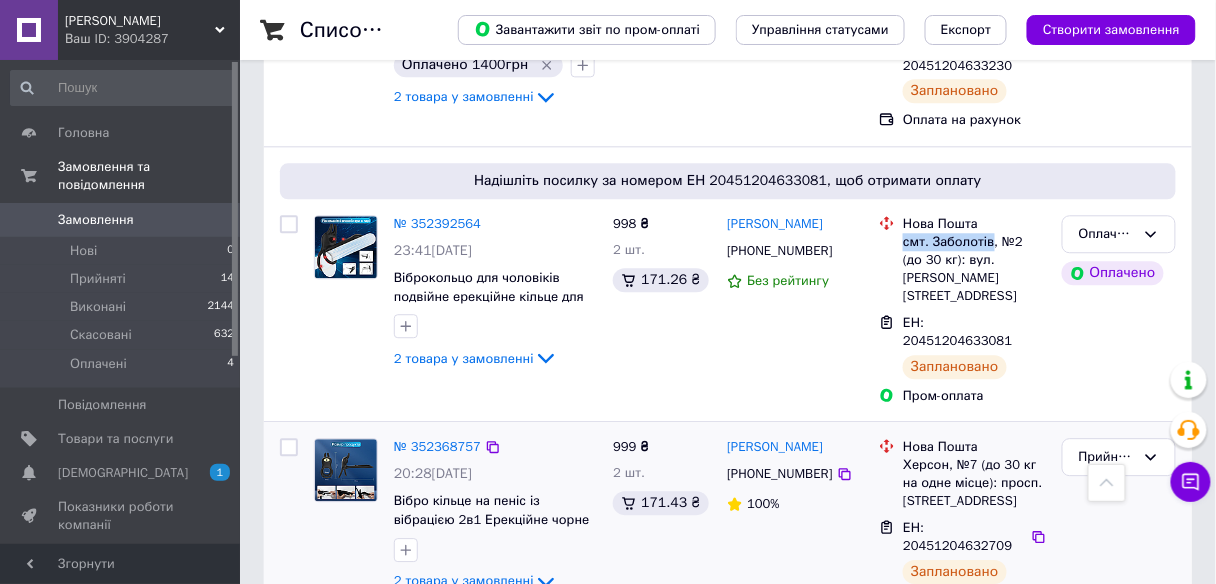 copy on "смт. Заболотів" 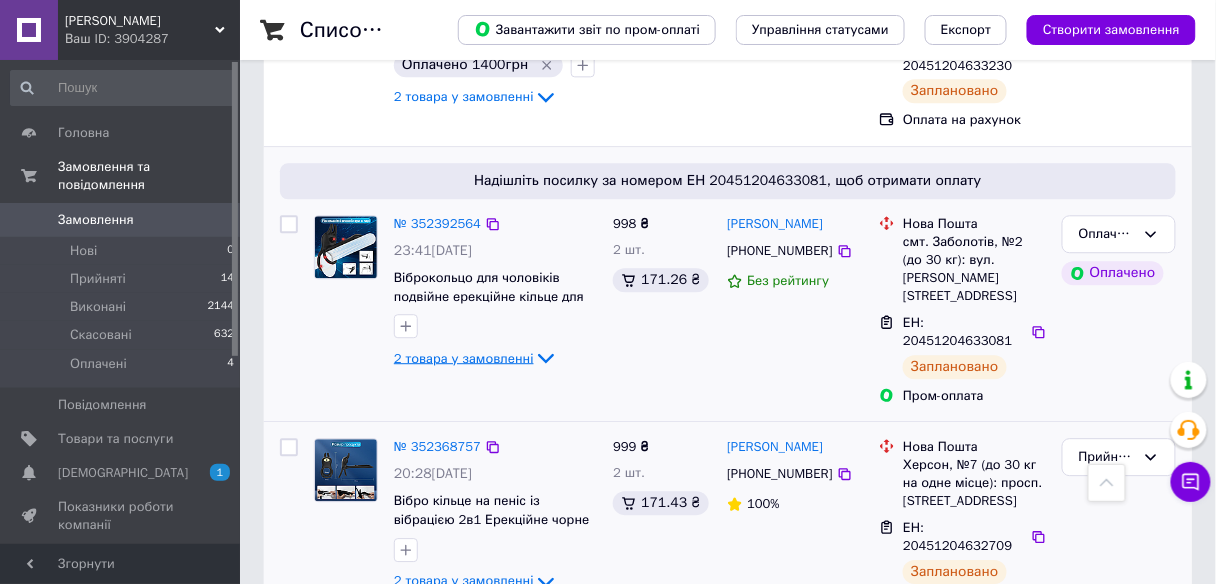 click 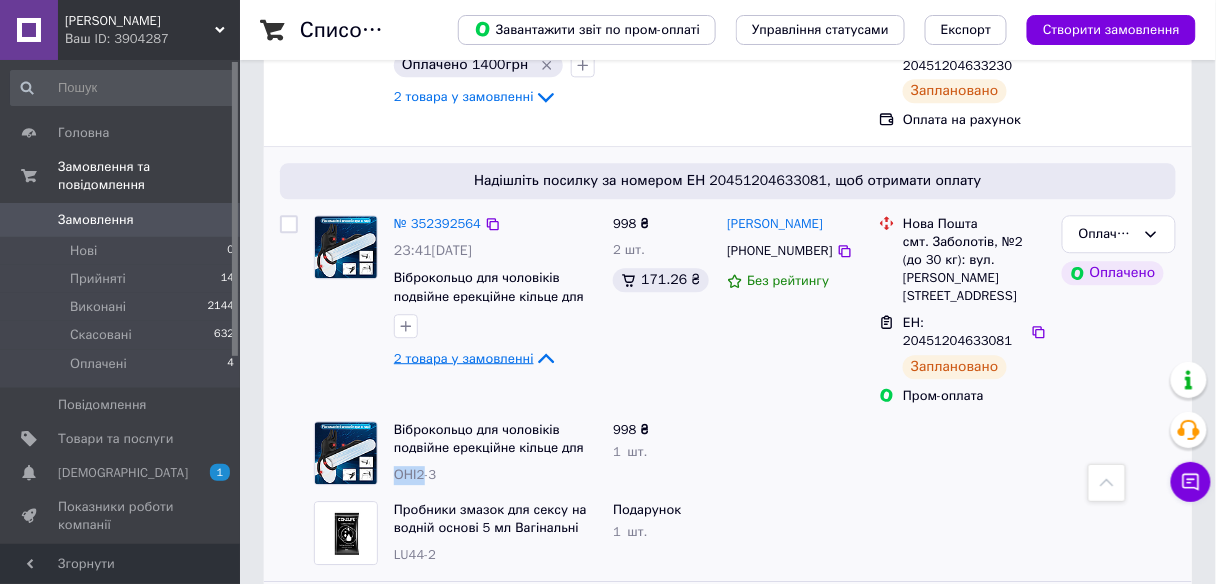 drag, startPoint x: 421, startPoint y: 326, endPoint x: 394, endPoint y: 329, distance: 27.166155 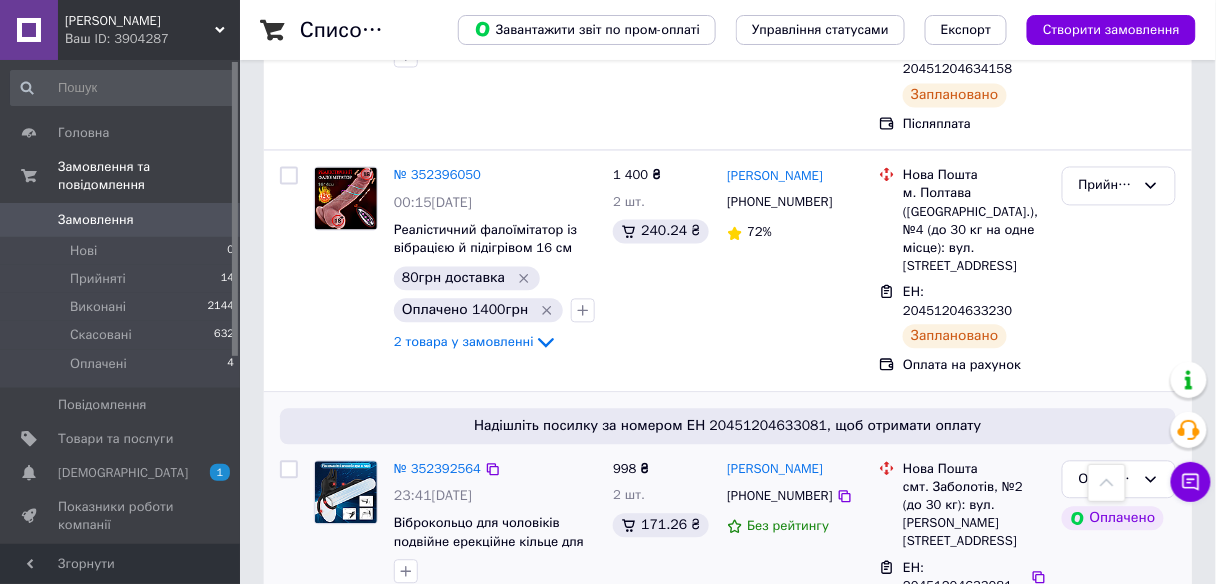 scroll, scrollTop: 889, scrollLeft: 0, axis: vertical 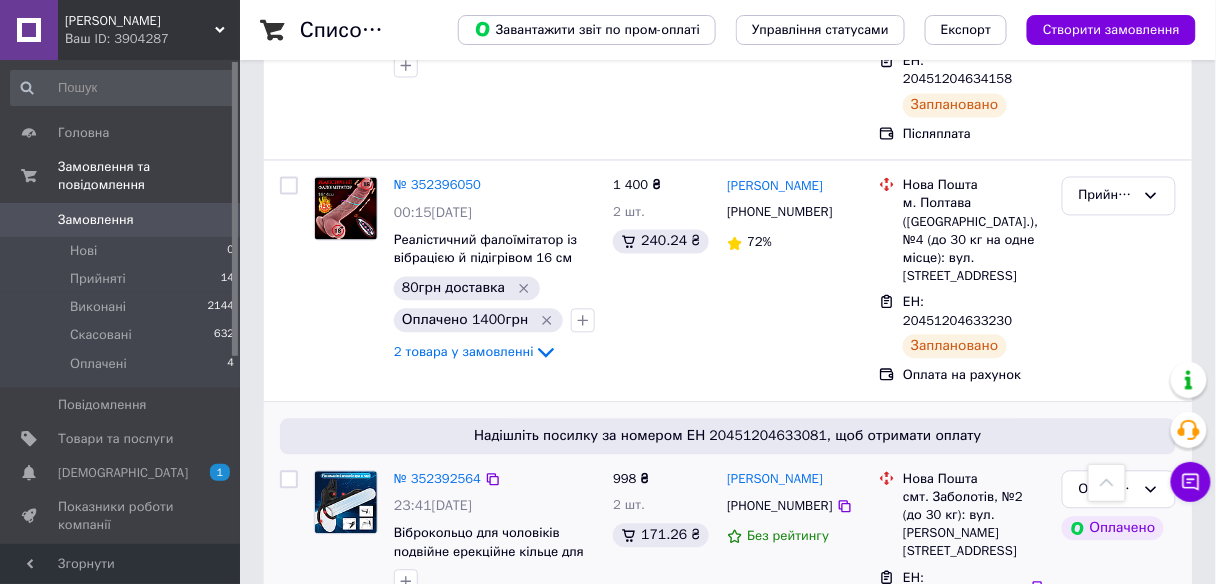 click 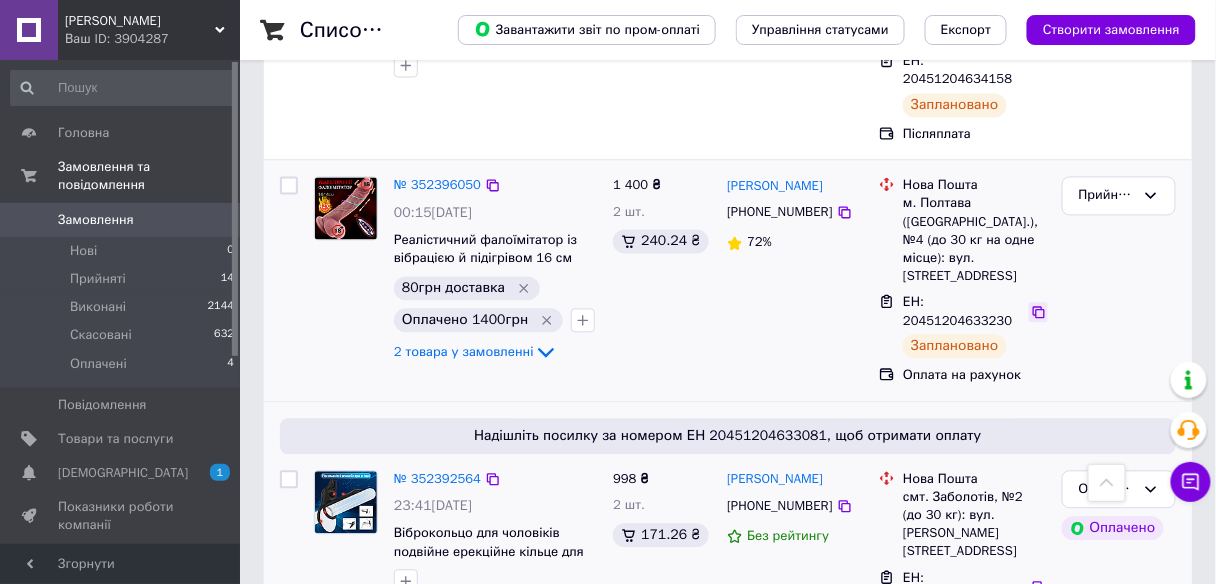 click 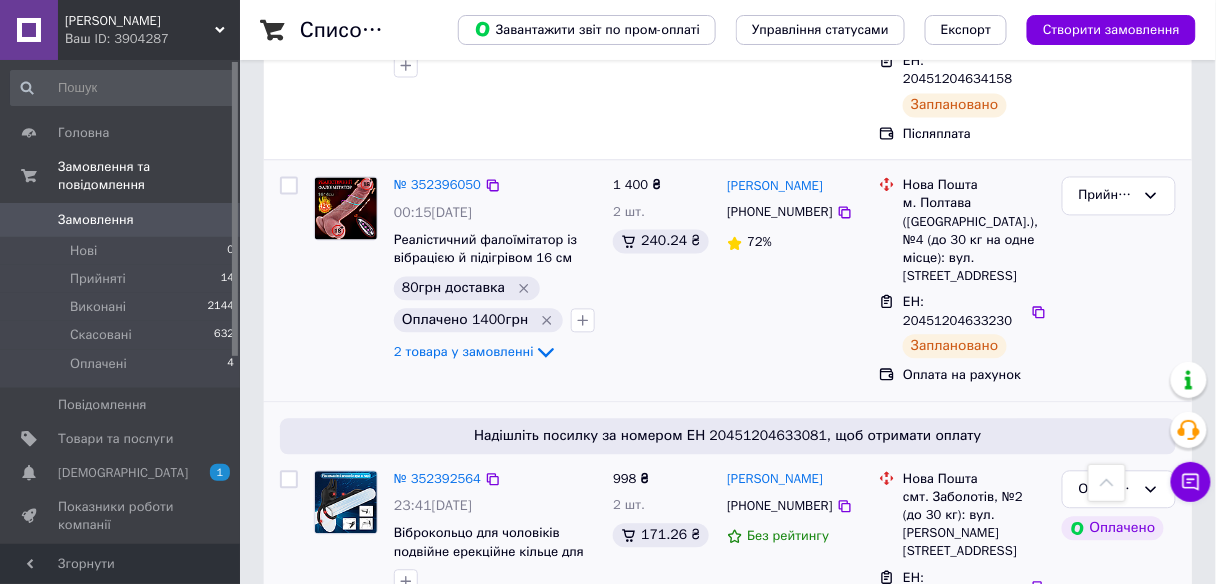 click on "м. Полтава ([GEOGRAPHIC_DATA].), №4 (до 30 кг на одне місце): вул. [STREET_ADDRESS]" at bounding box center [974, 240] 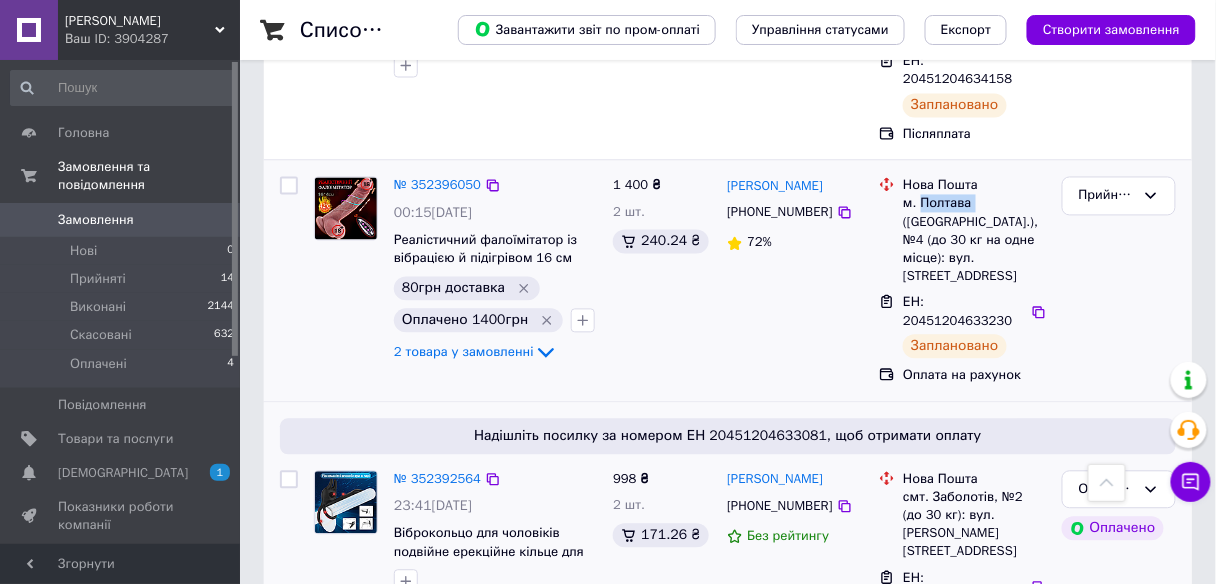 click on "м. Полтава ([GEOGRAPHIC_DATA].), №4 (до 30 кг на одне місце): вул. [STREET_ADDRESS]" at bounding box center [974, 240] 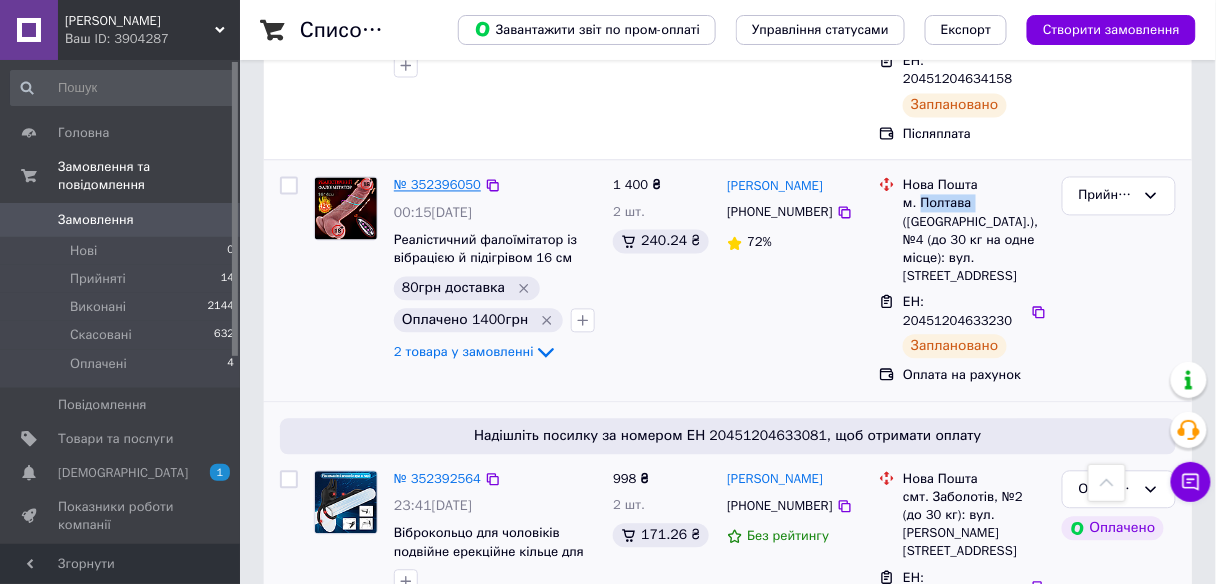 copy on "[GEOGRAPHIC_DATA]" 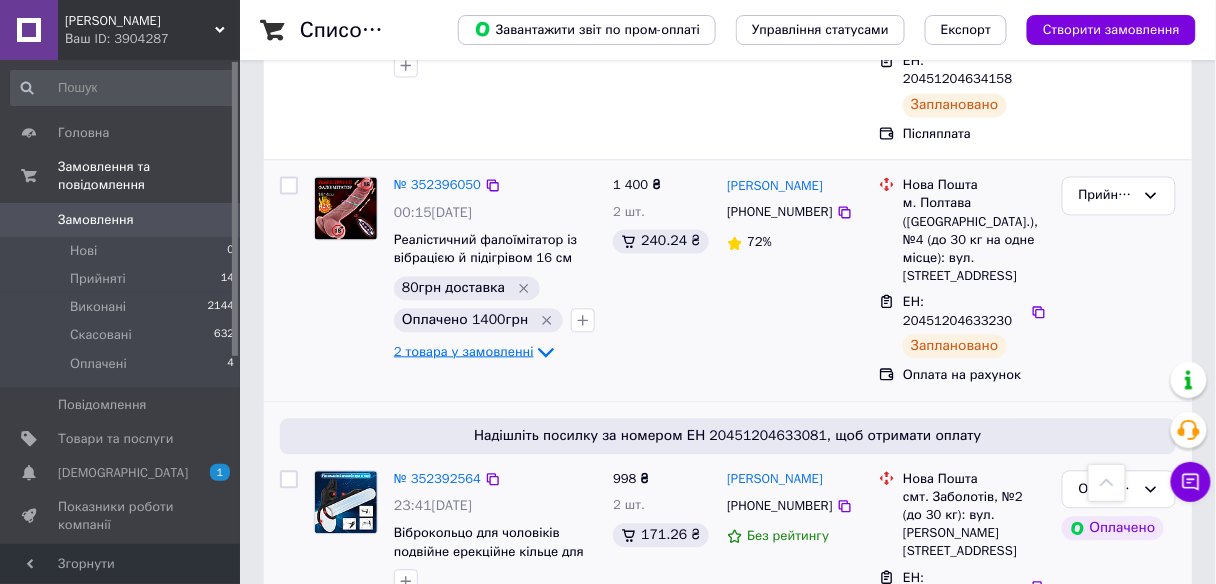 click on "2 товара у замовленні" at bounding box center (464, 352) 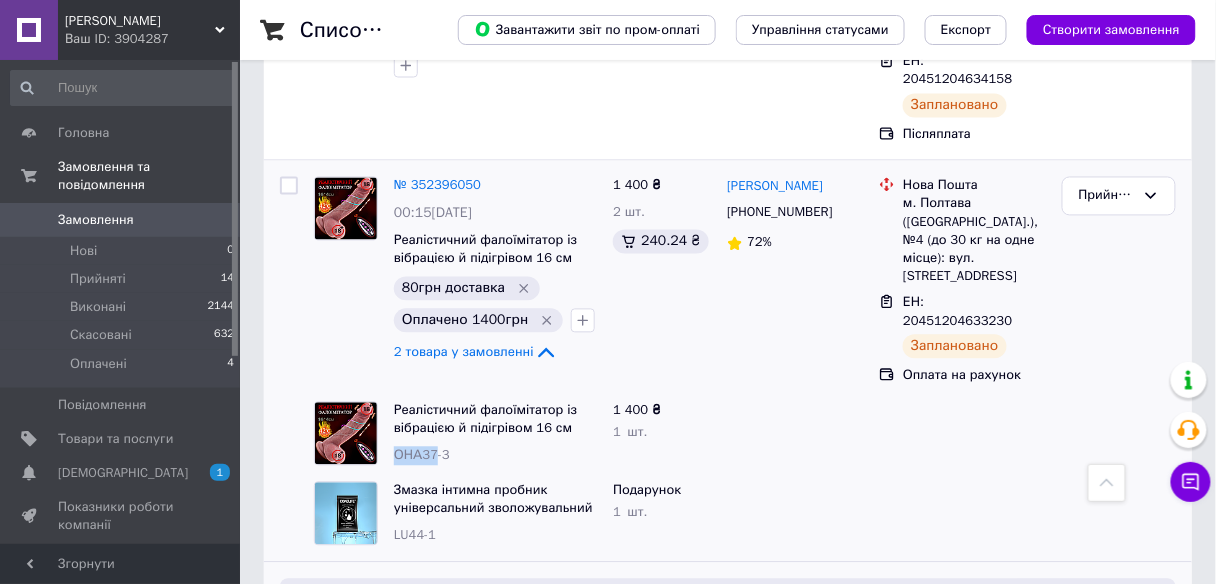 drag, startPoint x: 433, startPoint y: 343, endPoint x: 389, endPoint y: 345, distance: 44.04543 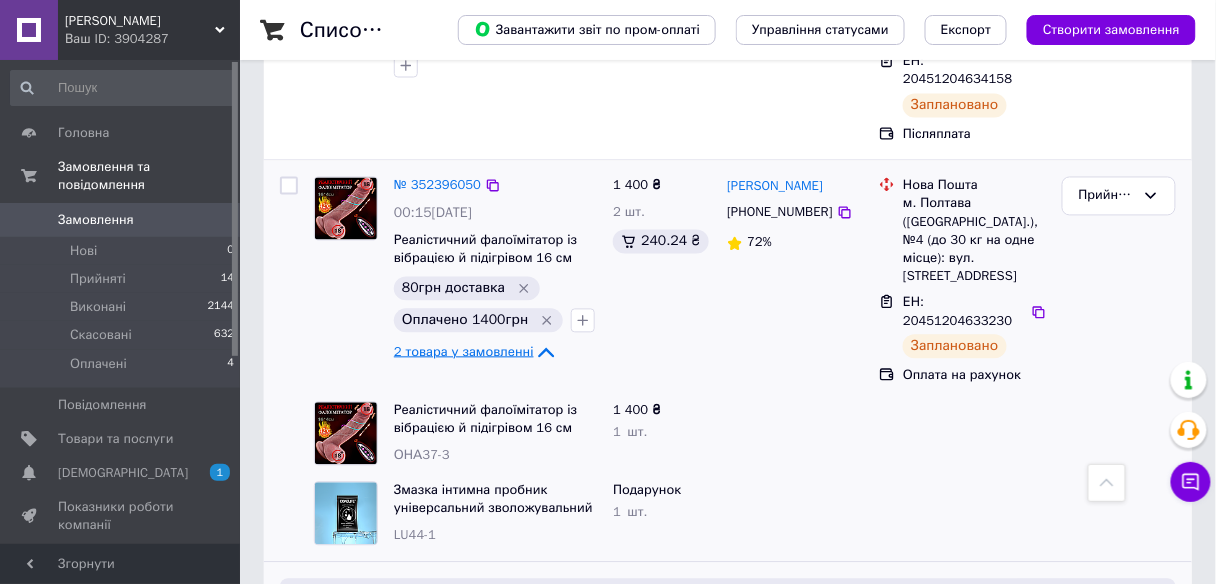 click 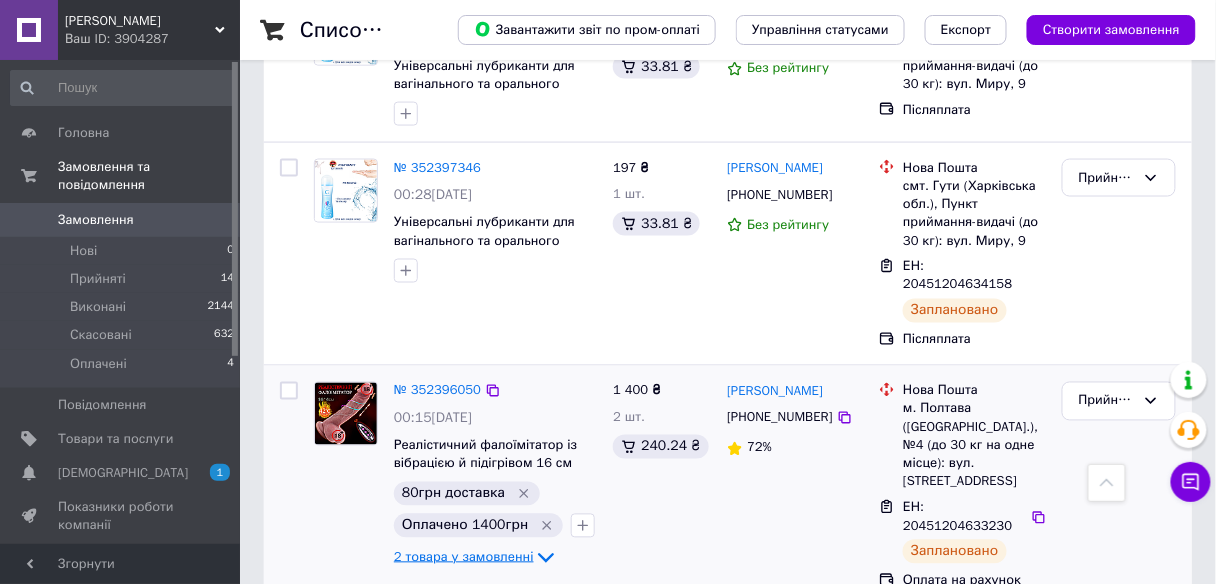 scroll, scrollTop: 665, scrollLeft: 0, axis: vertical 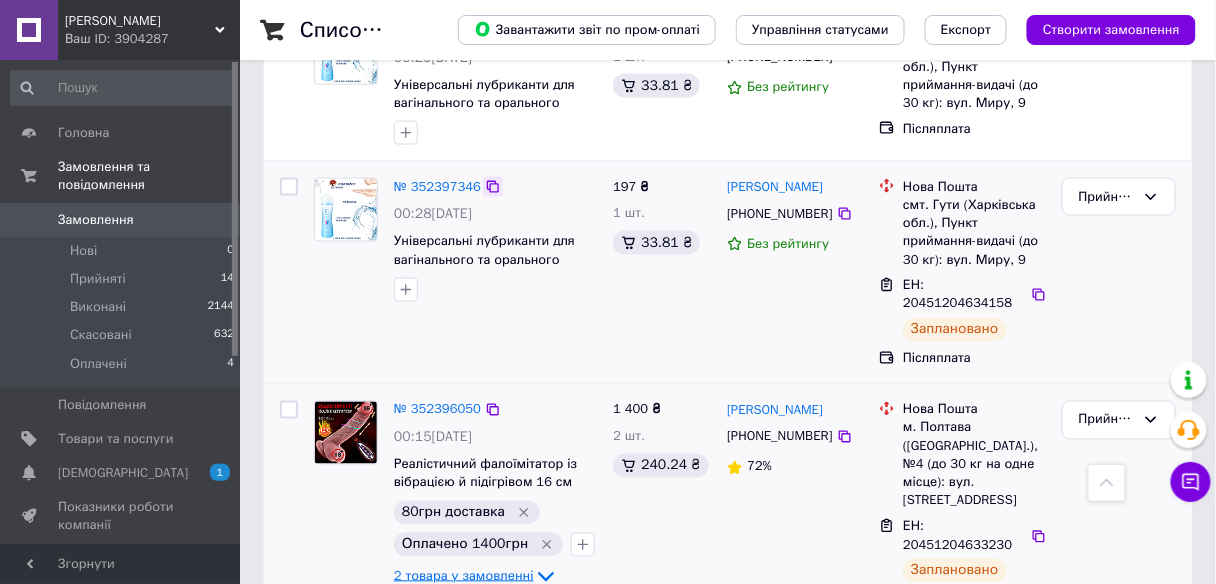 click 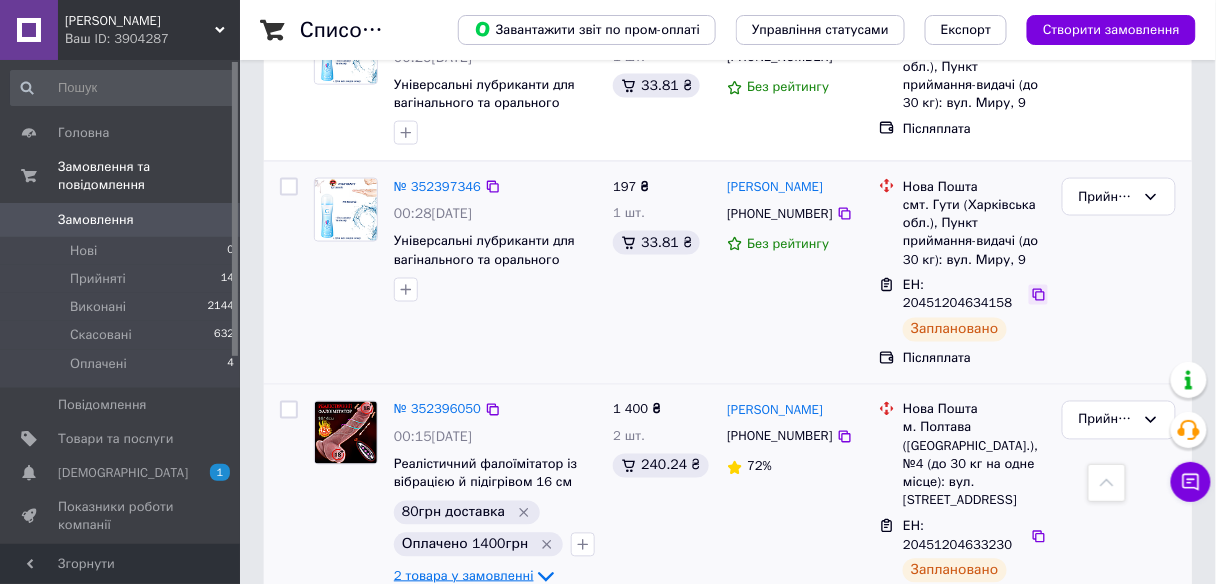 click 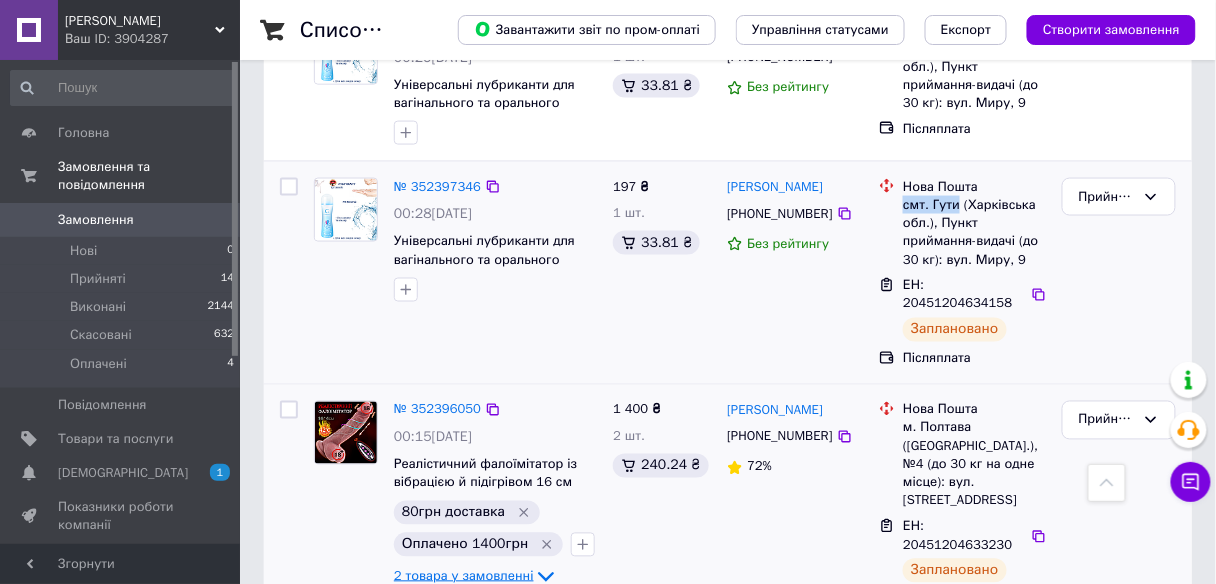drag, startPoint x: 903, startPoint y: 129, endPoint x: 954, endPoint y: 133, distance: 51.156624 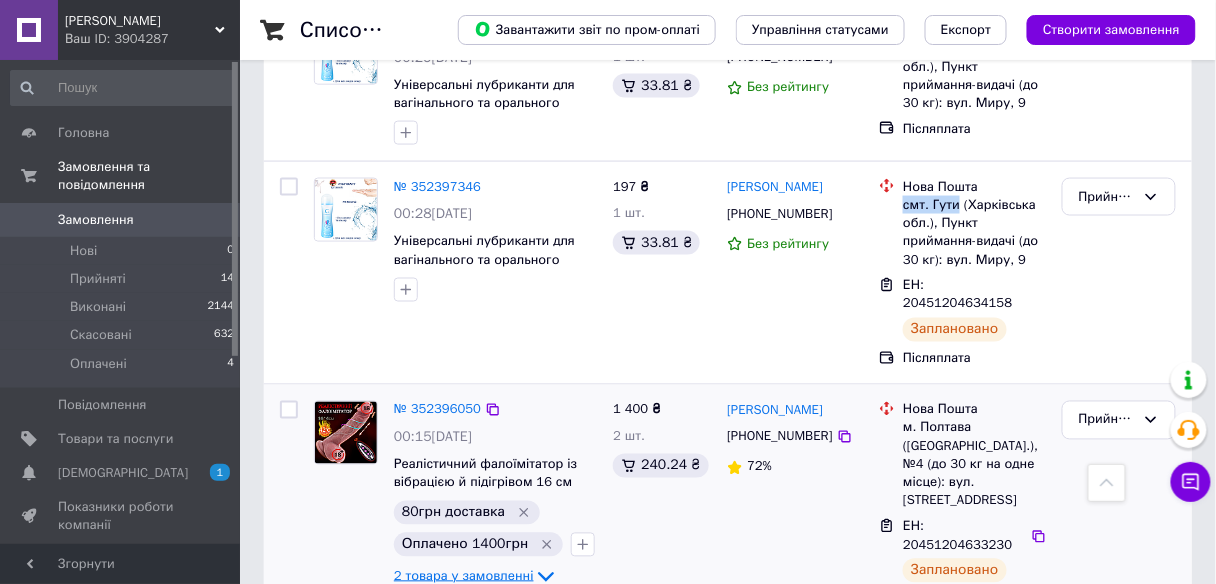 copy on "смт. [GEOGRAPHIC_DATA]" 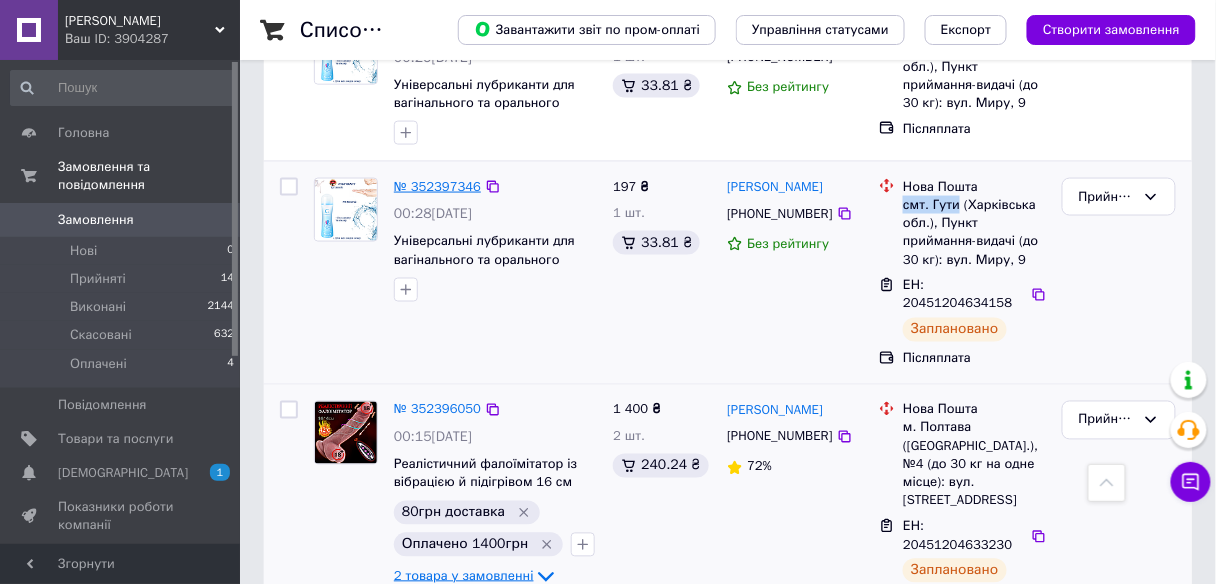 click on "№ 352397346" at bounding box center [437, 186] 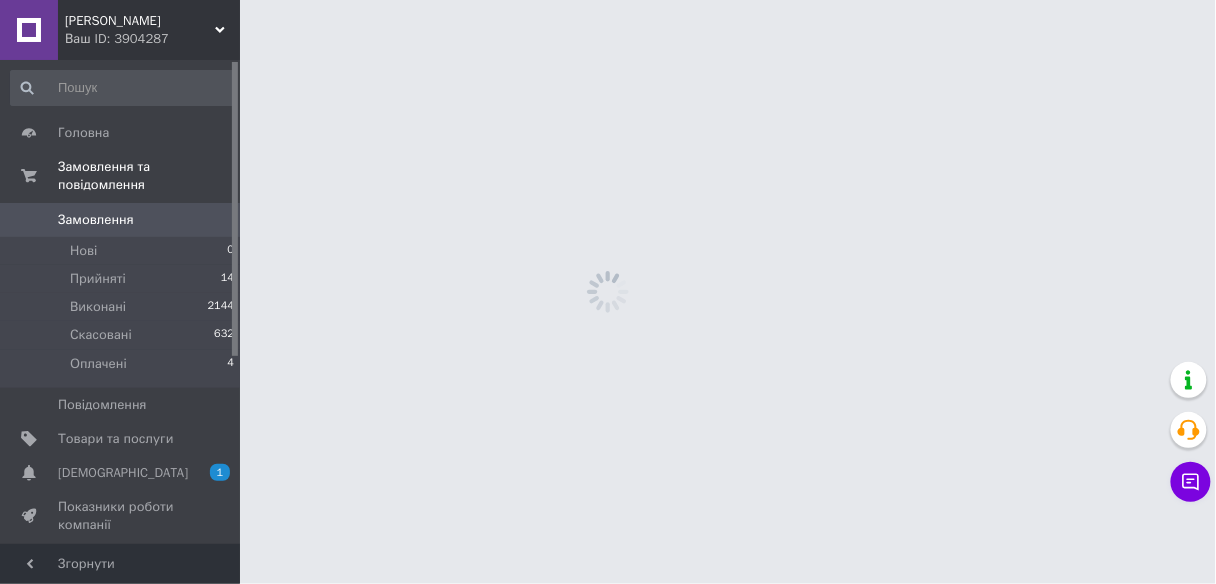 scroll, scrollTop: 0, scrollLeft: 0, axis: both 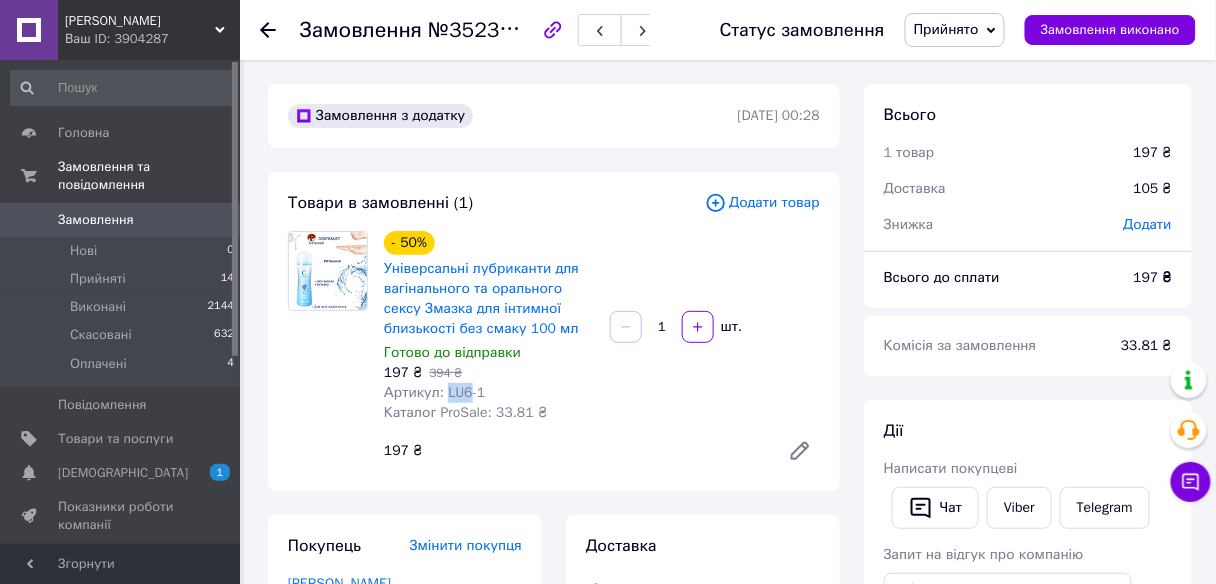 drag, startPoint x: 465, startPoint y: 388, endPoint x: 443, endPoint y: 393, distance: 22.561028 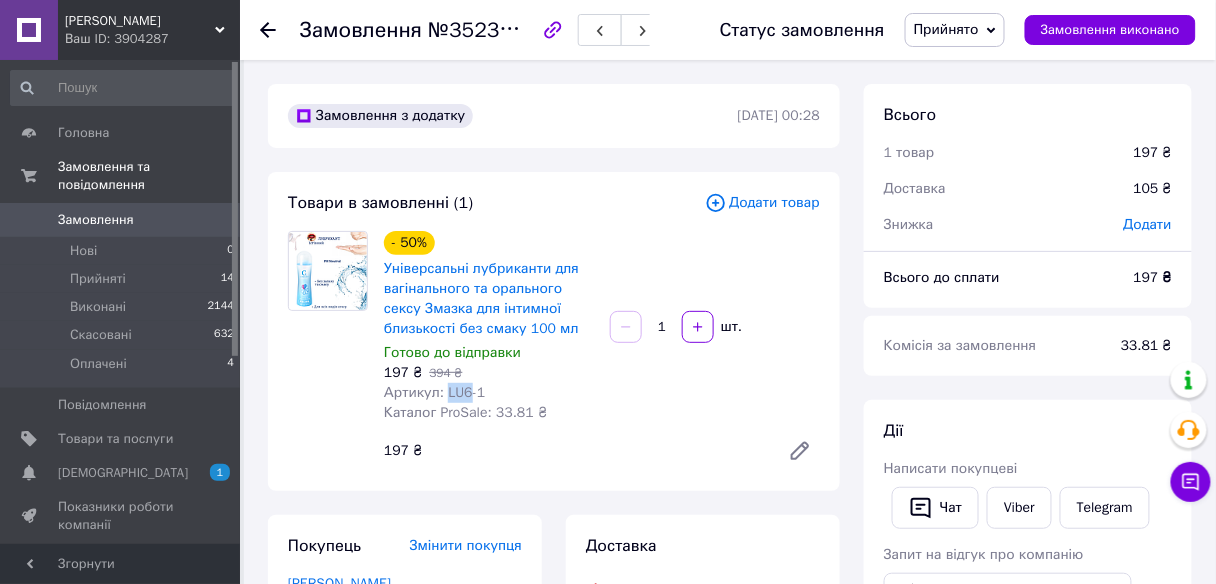 copy on "LU6" 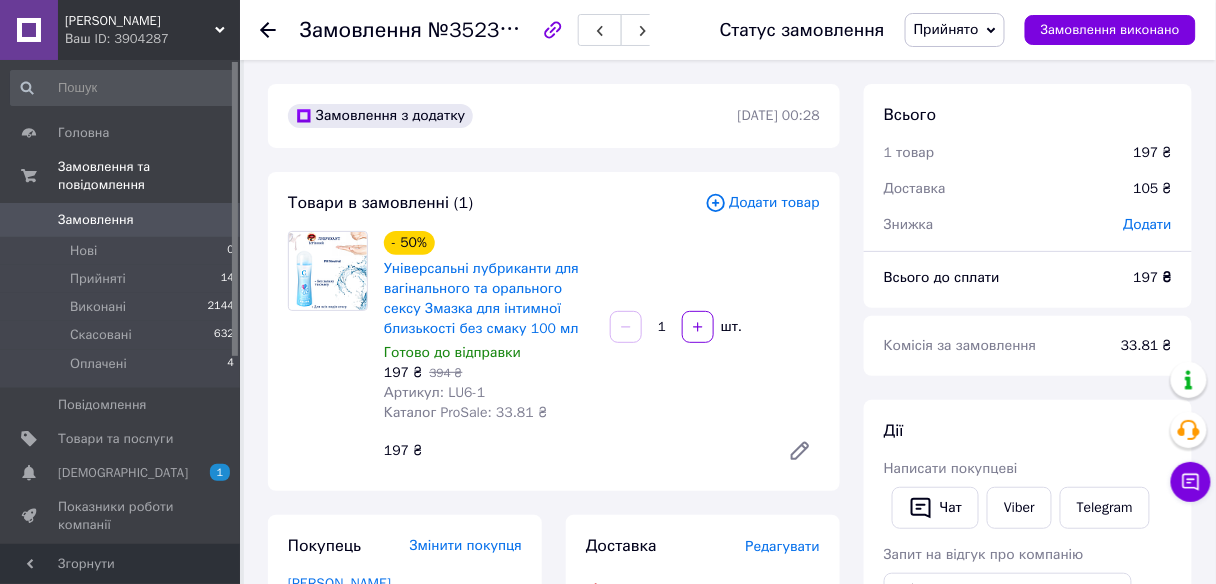 click 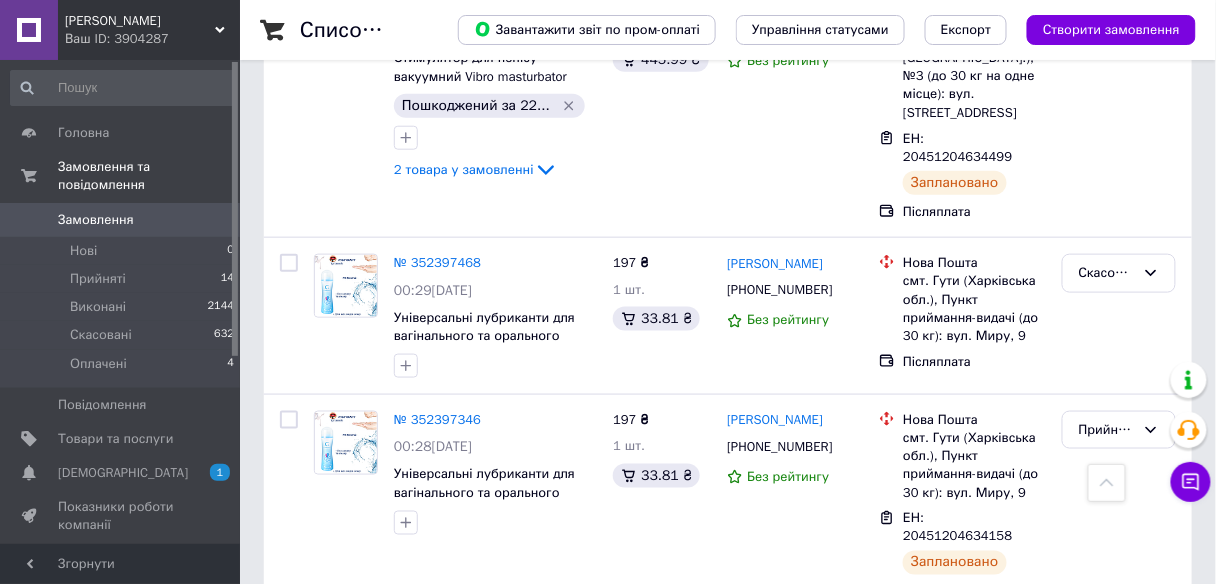 scroll, scrollTop: 507, scrollLeft: 0, axis: vertical 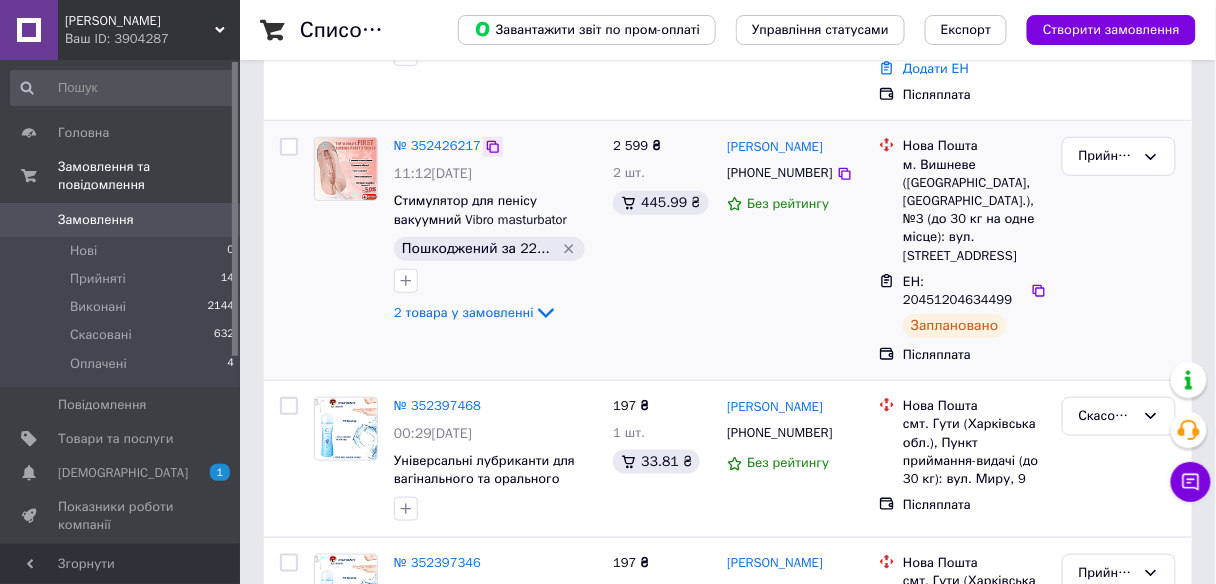 click 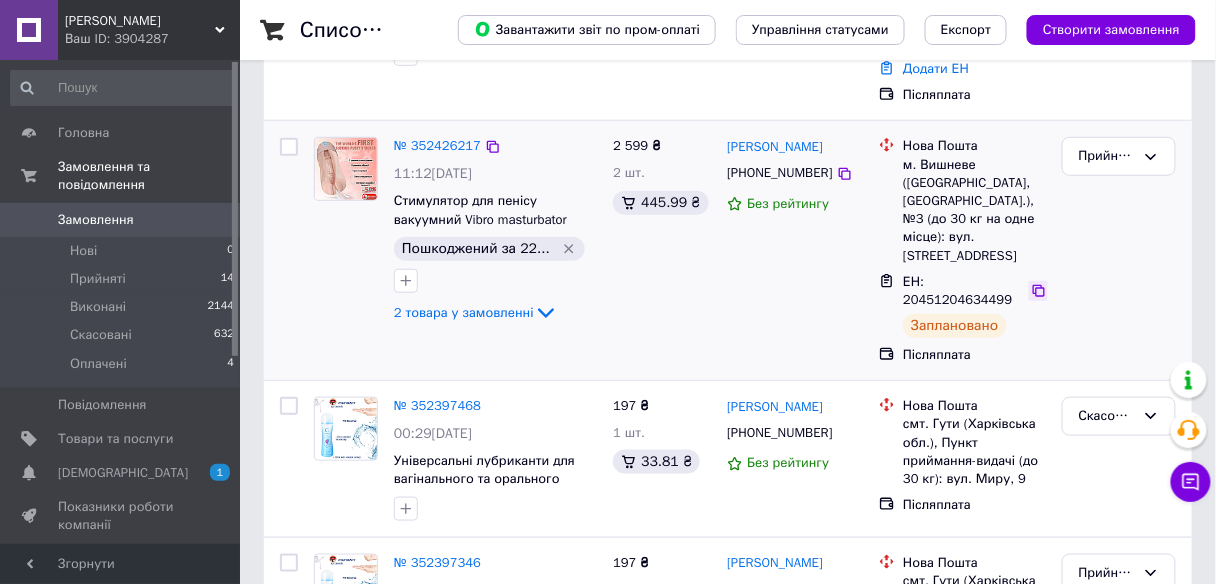click 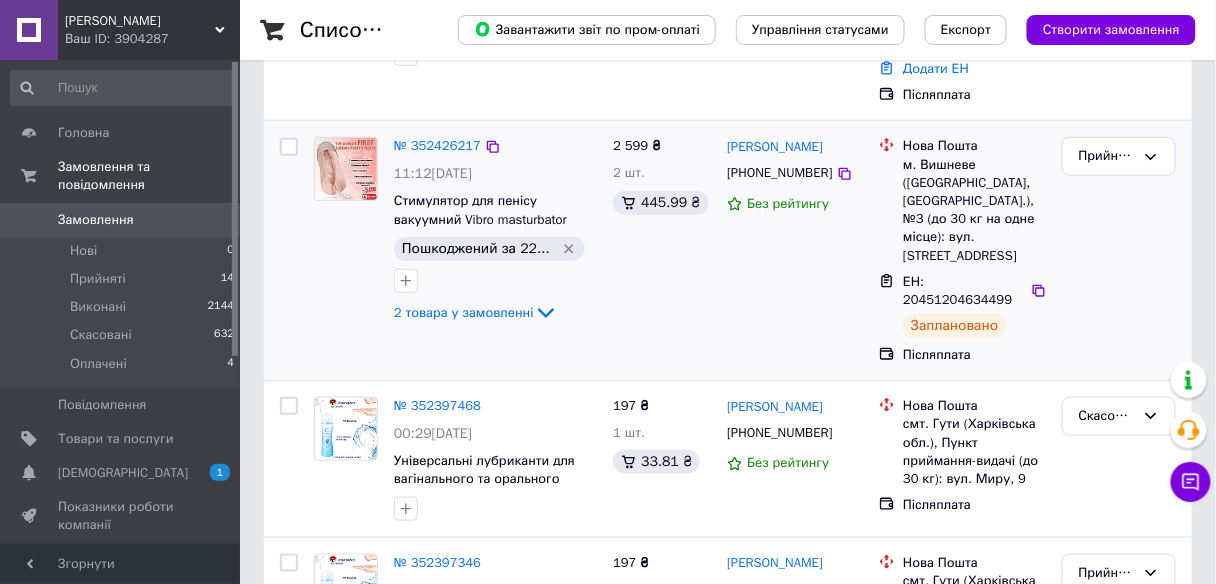 click on "м. Вишневе ([GEOGRAPHIC_DATA], [GEOGRAPHIC_DATA].), №3 (до 30 кг на одне місце): вул. [STREET_ADDRESS]" at bounding box center (974, 210) 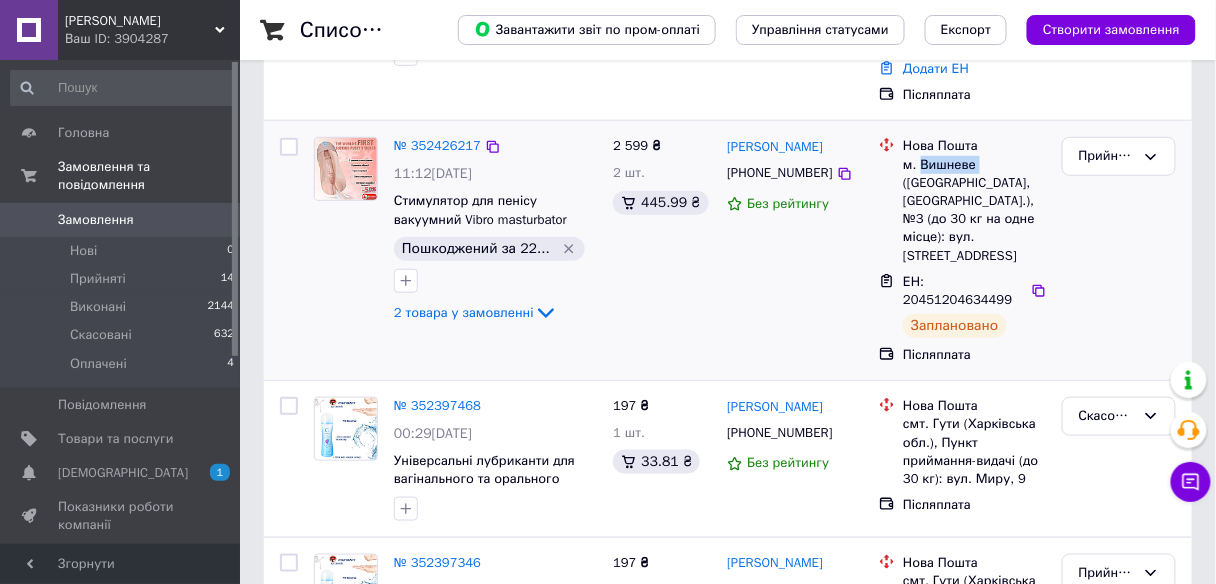 click on "м. Вишневе ([GEOGRAPHIC_DATA], [GEOGRAPHIC_DATA].), №3 (до 30 кг на одне місце): вул. [STREET_ADDRESS]" at bounding box center (974, 210) 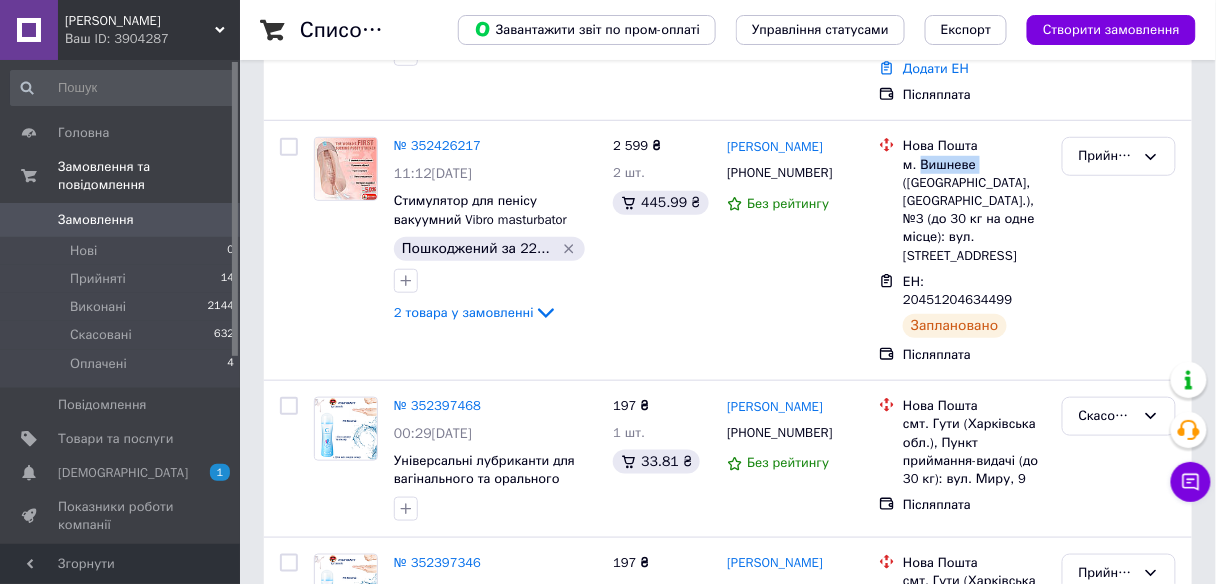 copy on "Вишневе" 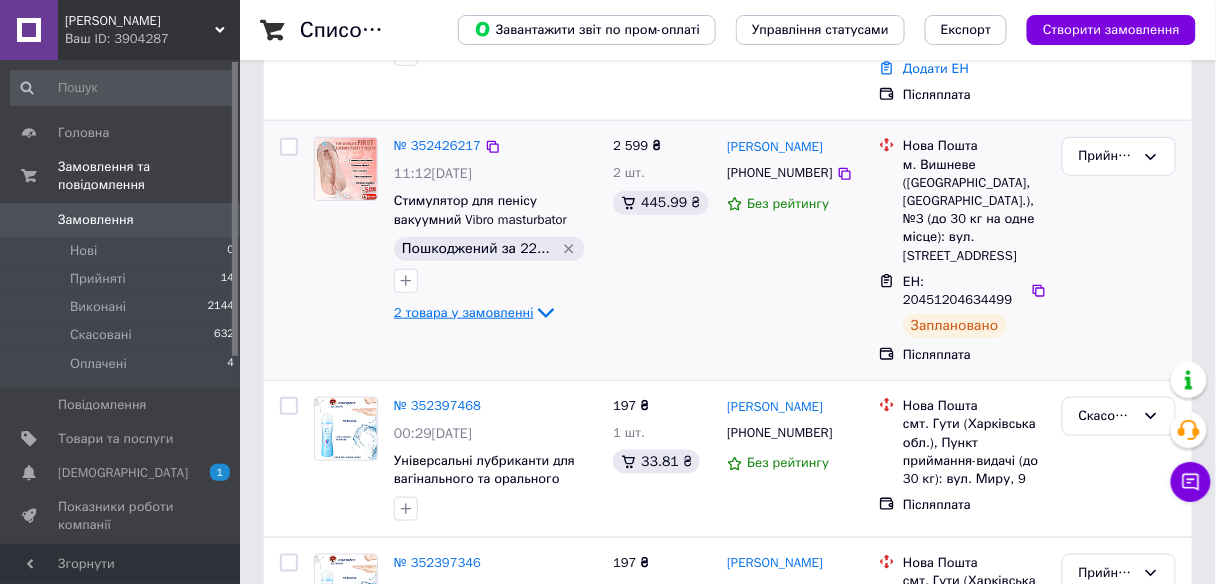 click 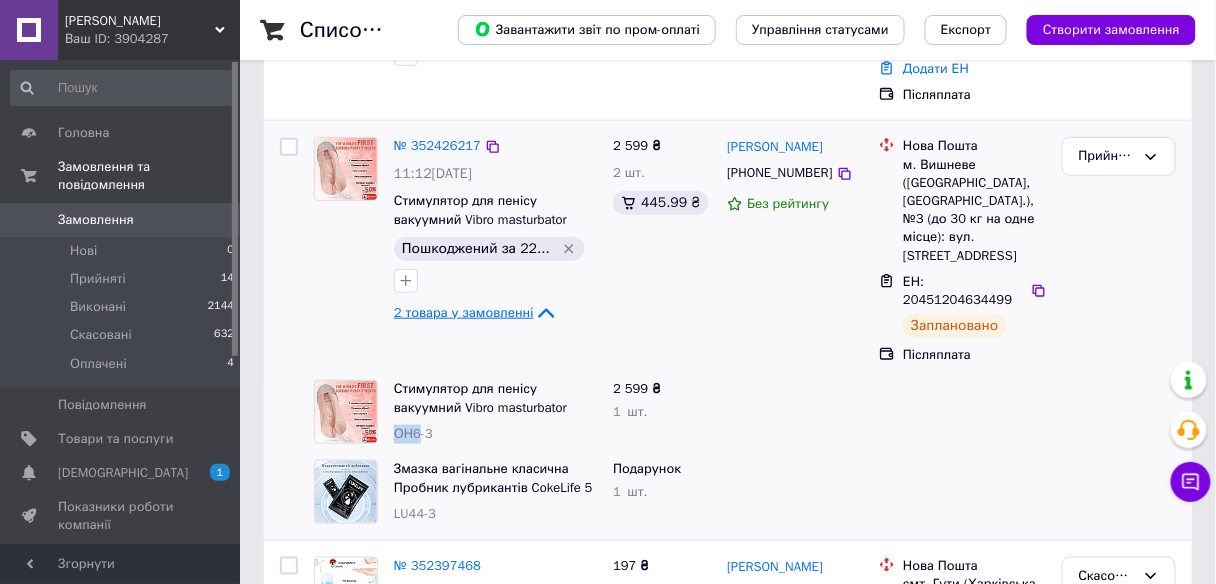drag, startPoint x: 419, startPoint y: 364, endPoint x: 395, endPoint y: 368, distance: 24.33105 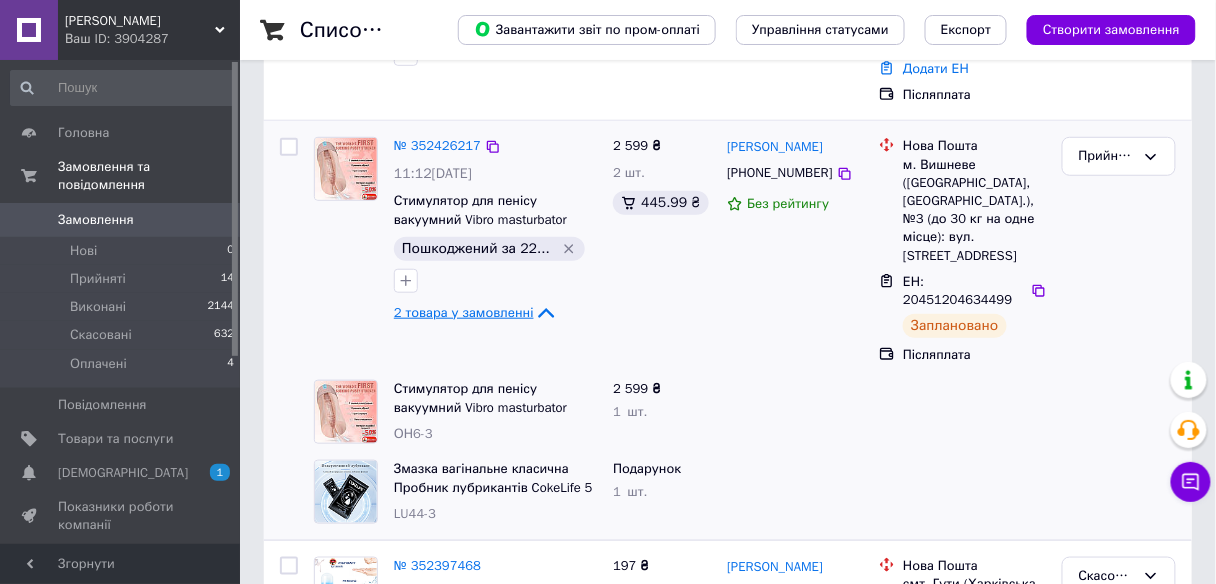 click 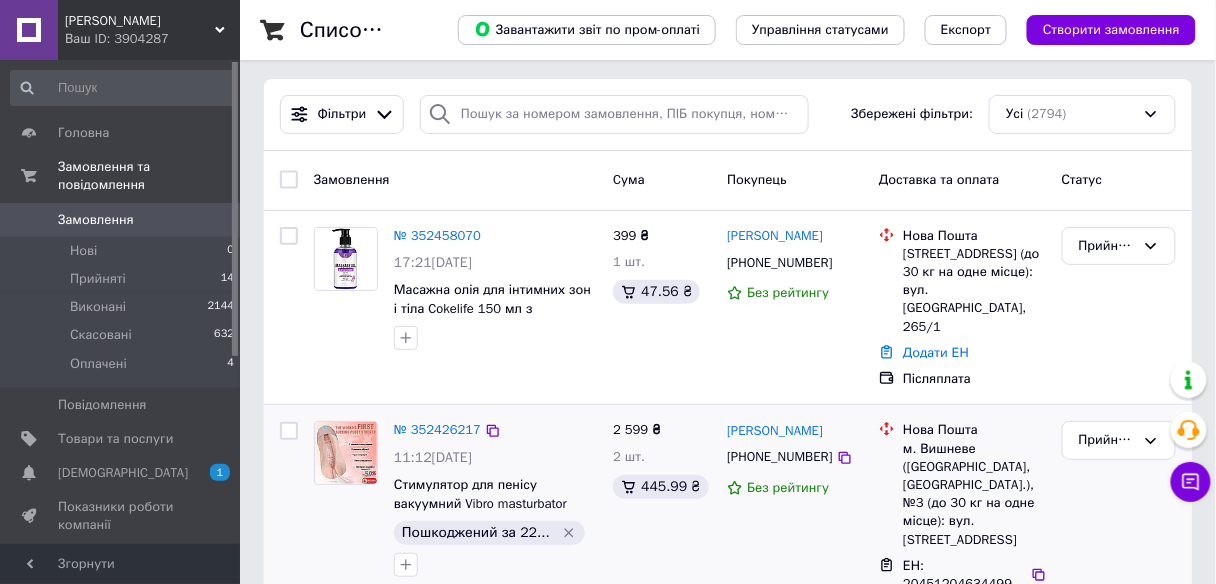 scroll, scrollTop: 1, scrollLeft: 0, axis: vertical 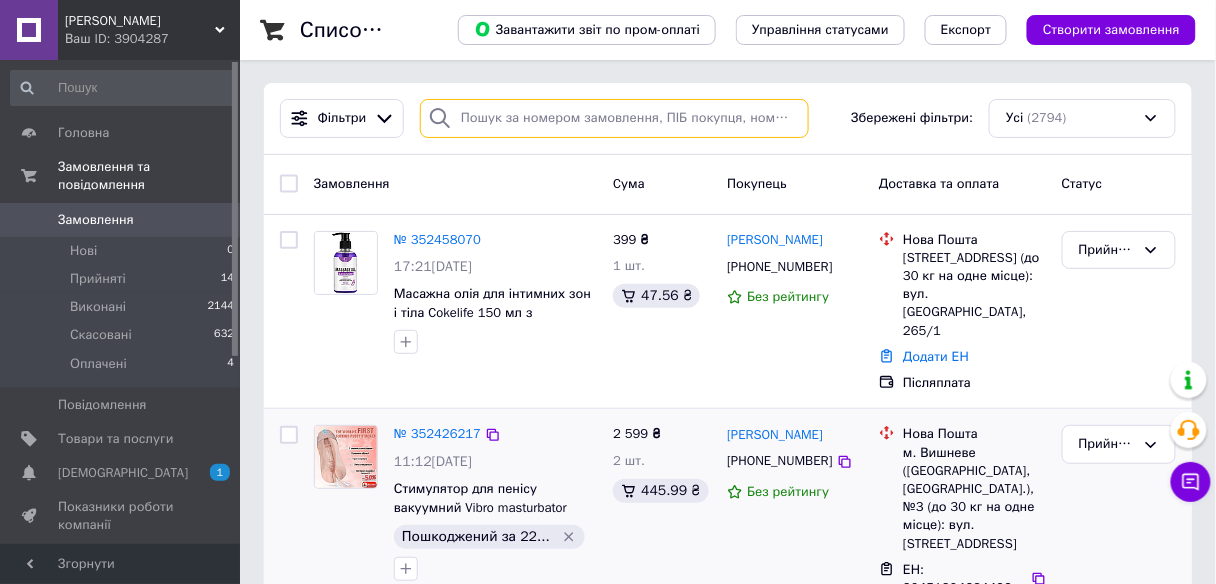 click at bounding box center (614, 118) 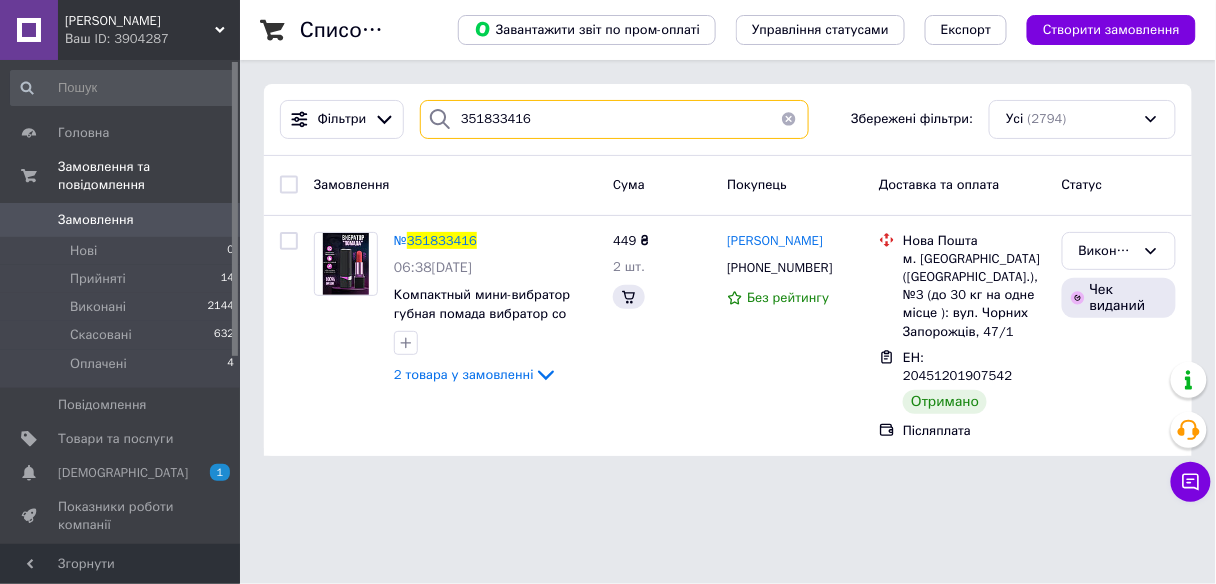 scroll, scrollTop: 0, scrollLeft: 0, axis: both 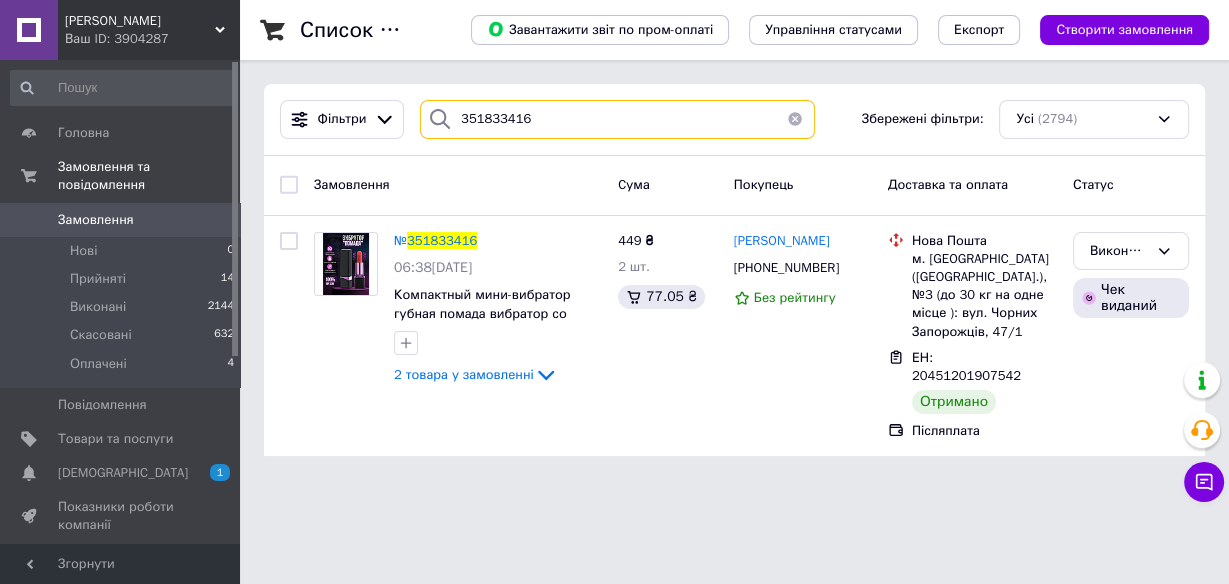 type on "351833416" 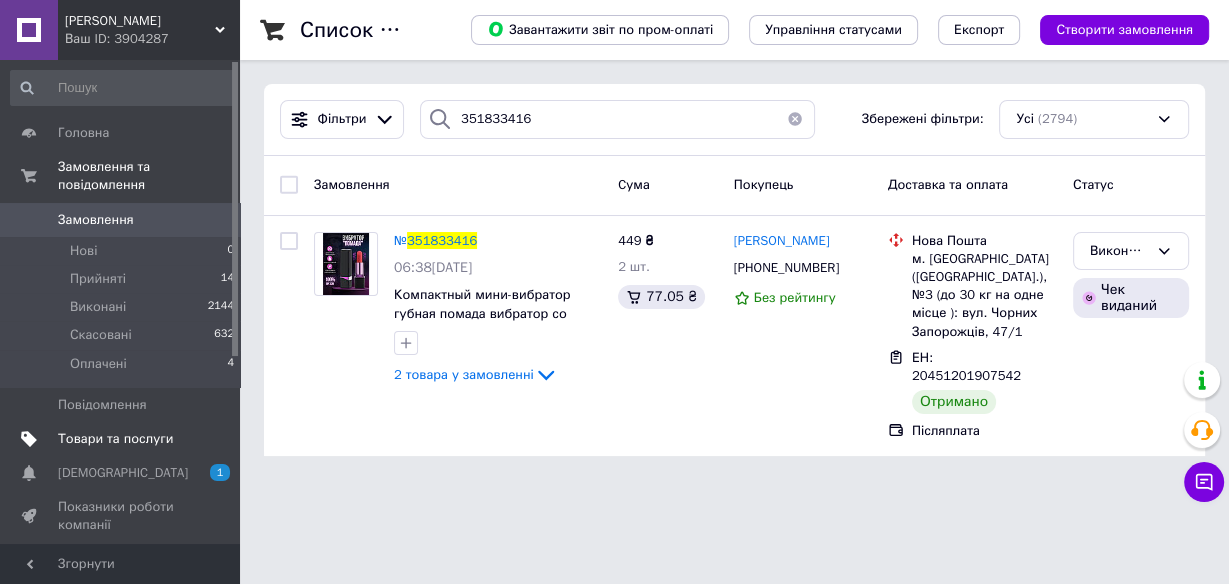 click on "Товари та послуги" at bounding box center (115, 439) 